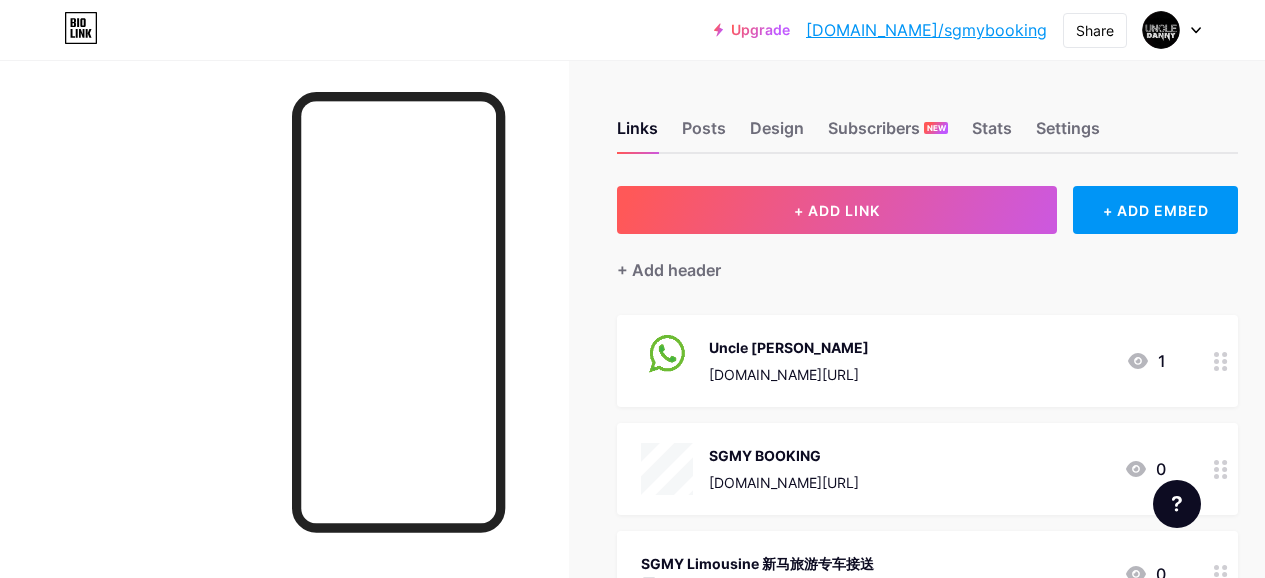 scroll, scrollTop: 0, scrollLeft: 0, axis: both 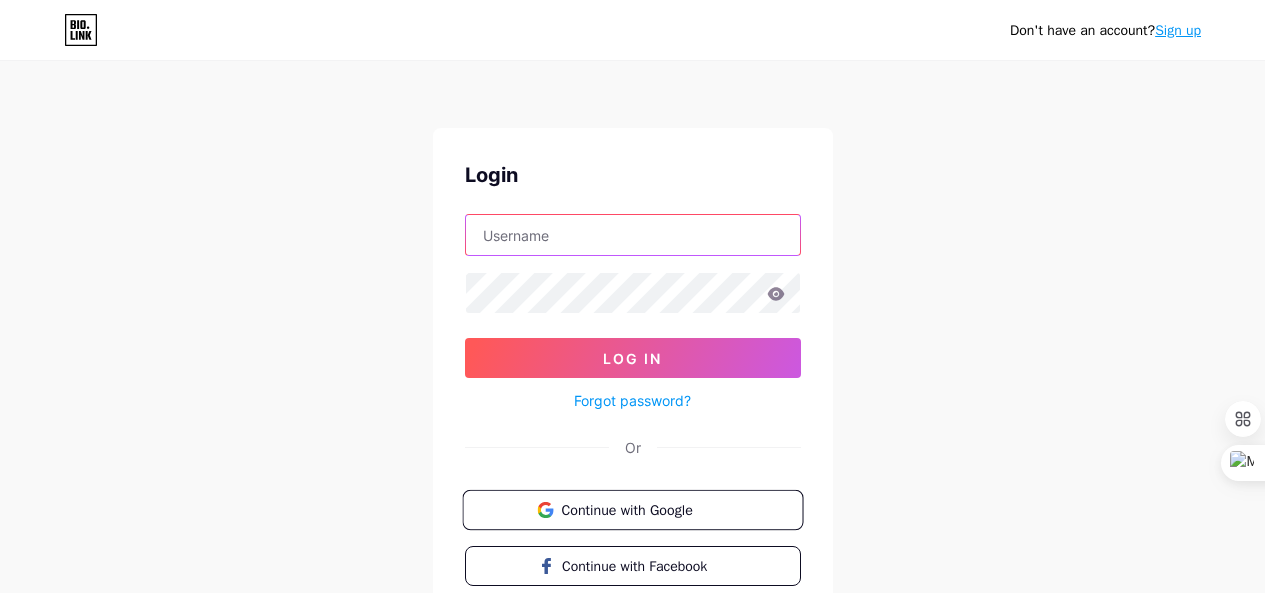 type on "[DOMAIN_NAME][EMAIL_ADDRESS][DOMAIN_NAME]" 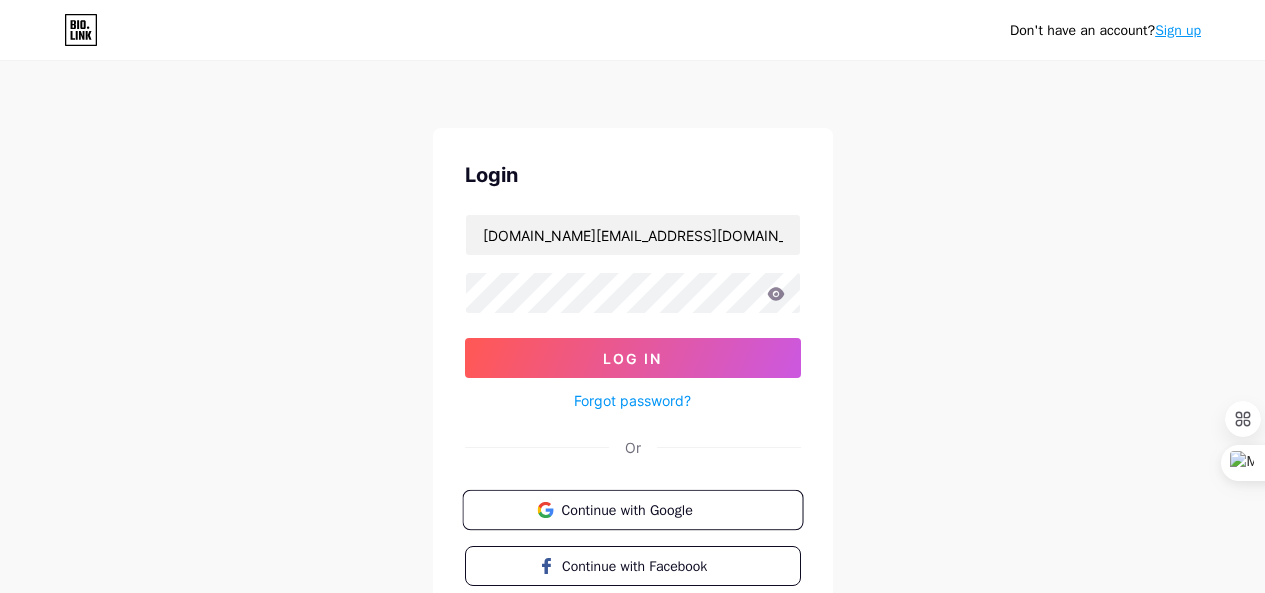 click on "Continue with Google" at bounding box center [644, 509] 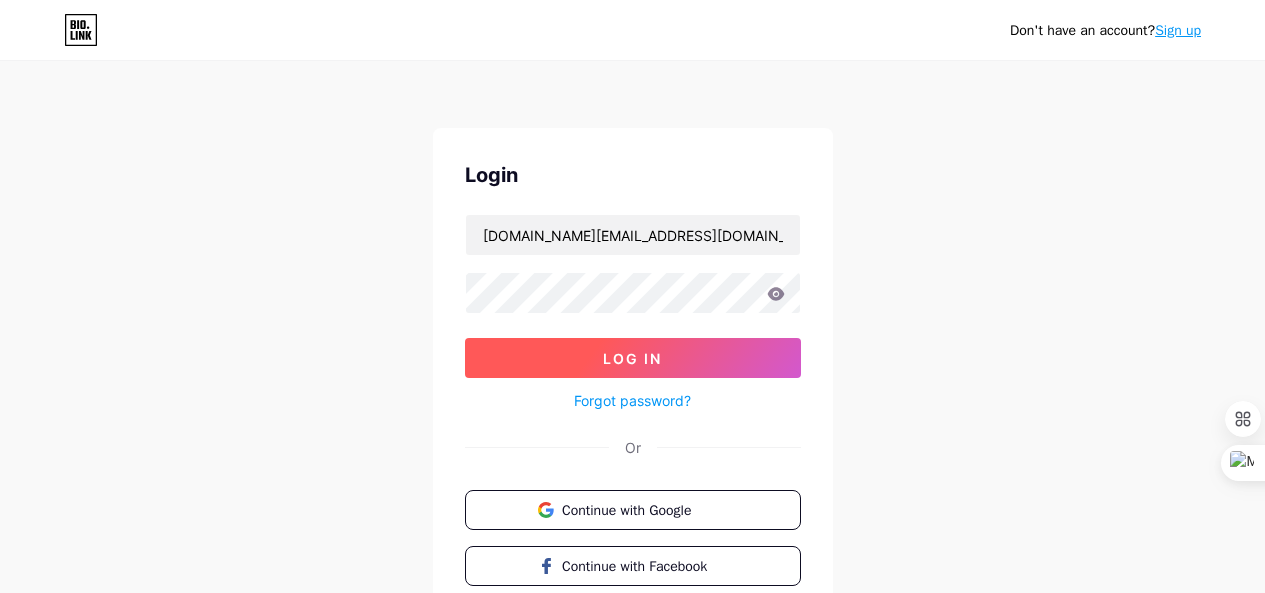 click on "Log In" at bounding box center (632, 358) 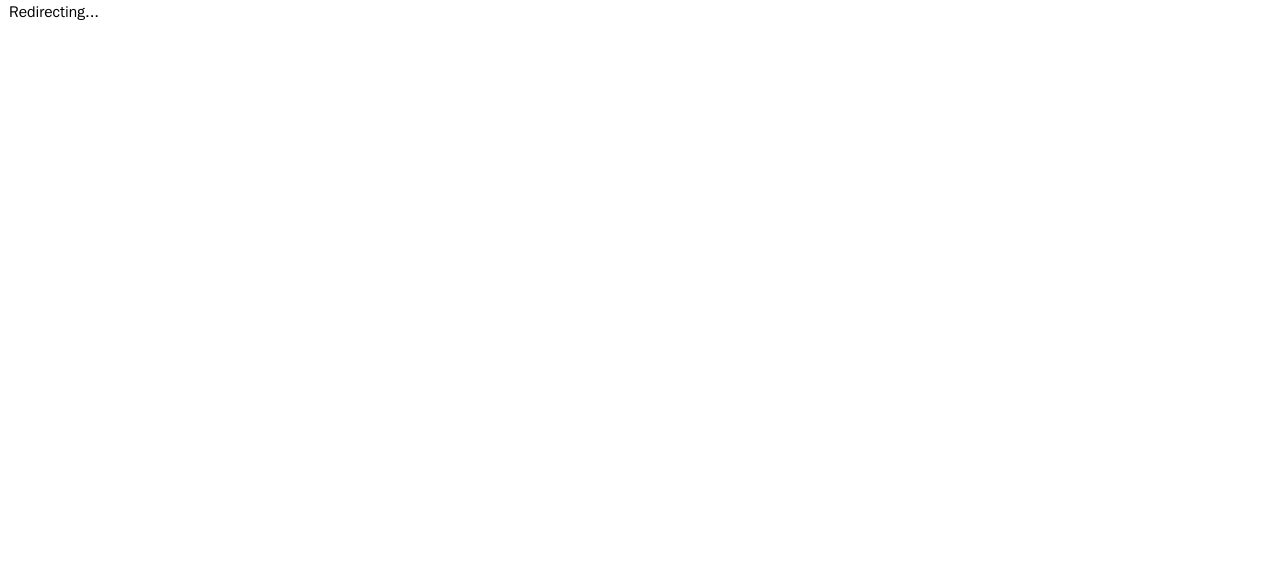 scroll, scrollTop: 0, scrollLeft: 0, axis: both 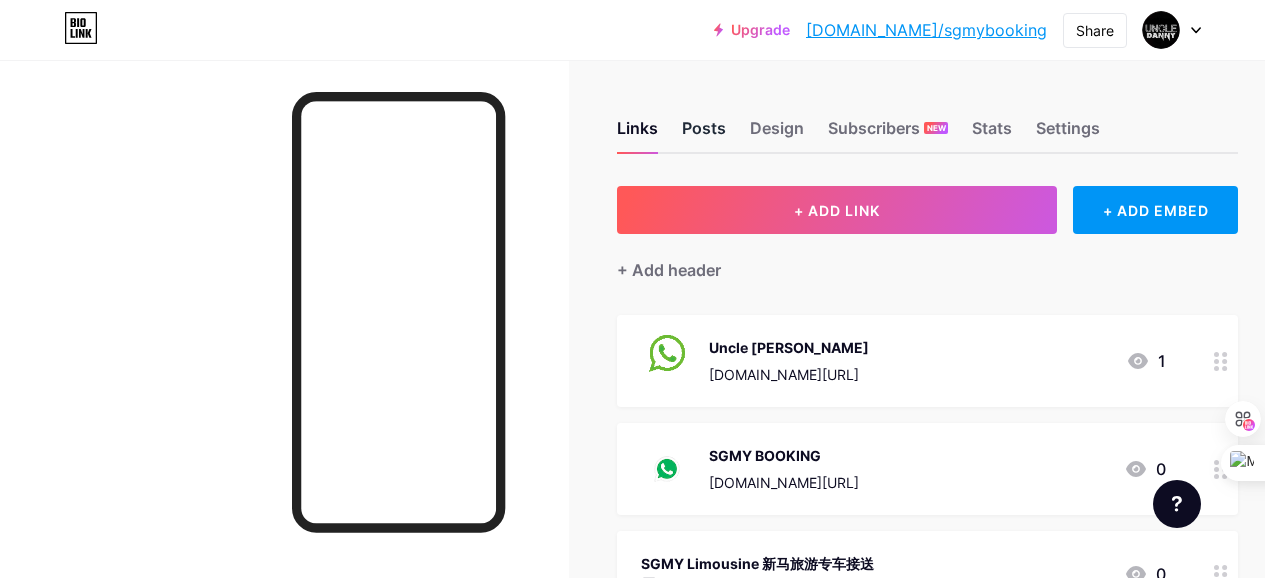 click on "Posts" at bounding box center (704, 134) 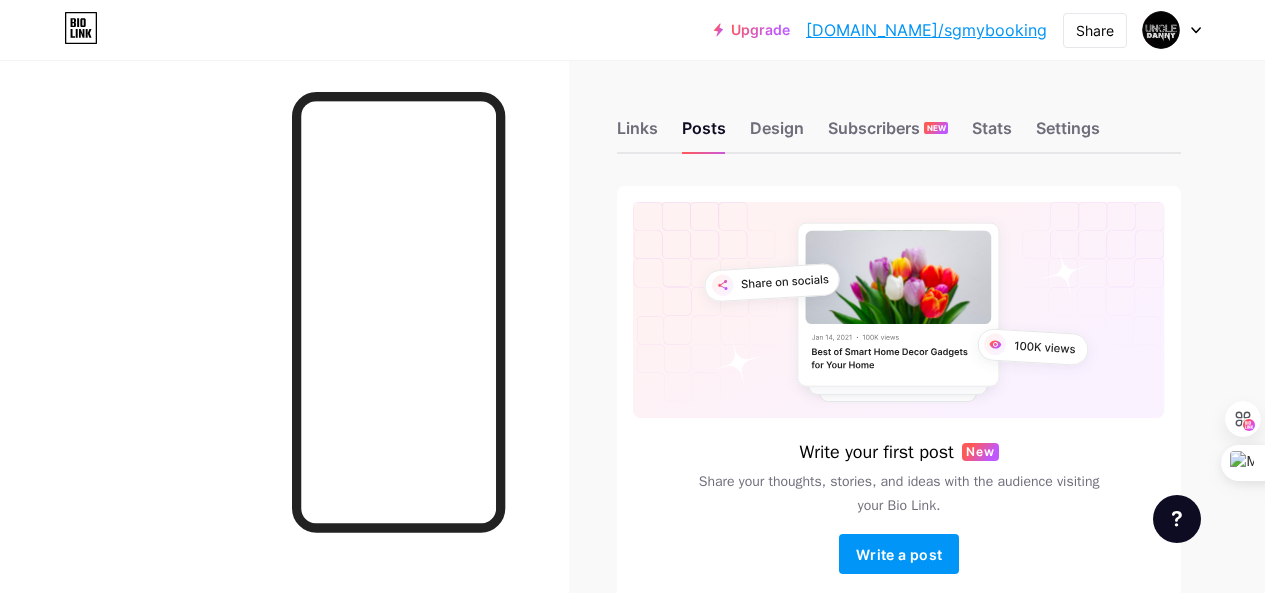 scroll, scrollTop: 106, scrollLeft: 0, axis: vertical 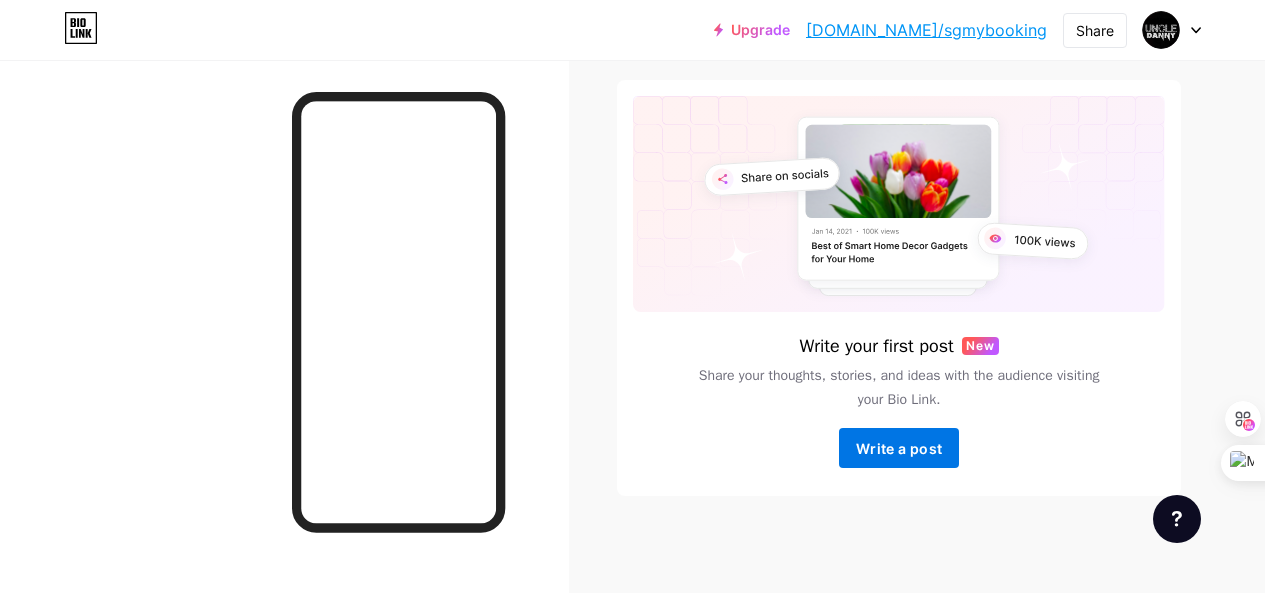 click on "Write a post" at bounding box center [899, 448] 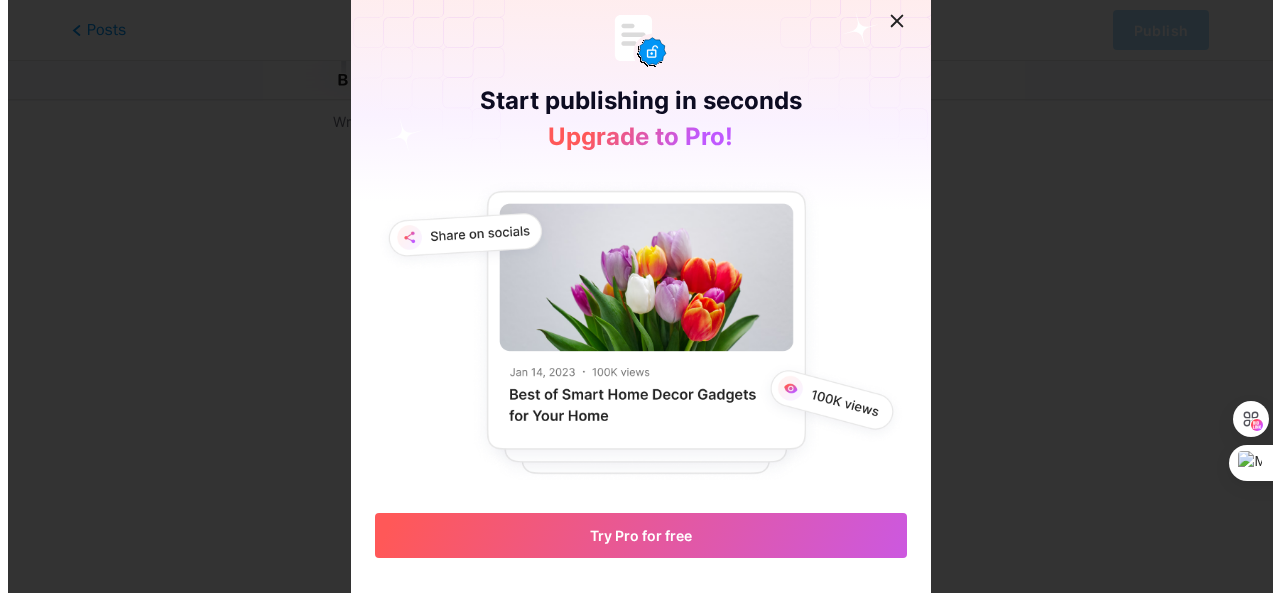 scroll, scrollTop: 0, scrollLeft: 0, axis: both 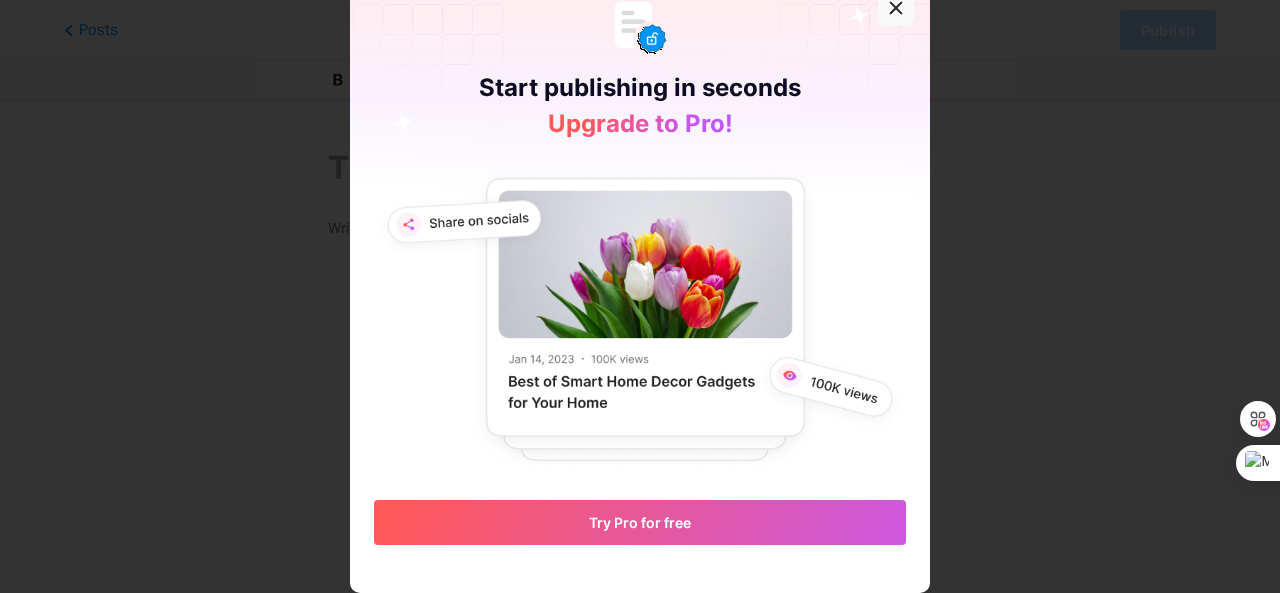 click 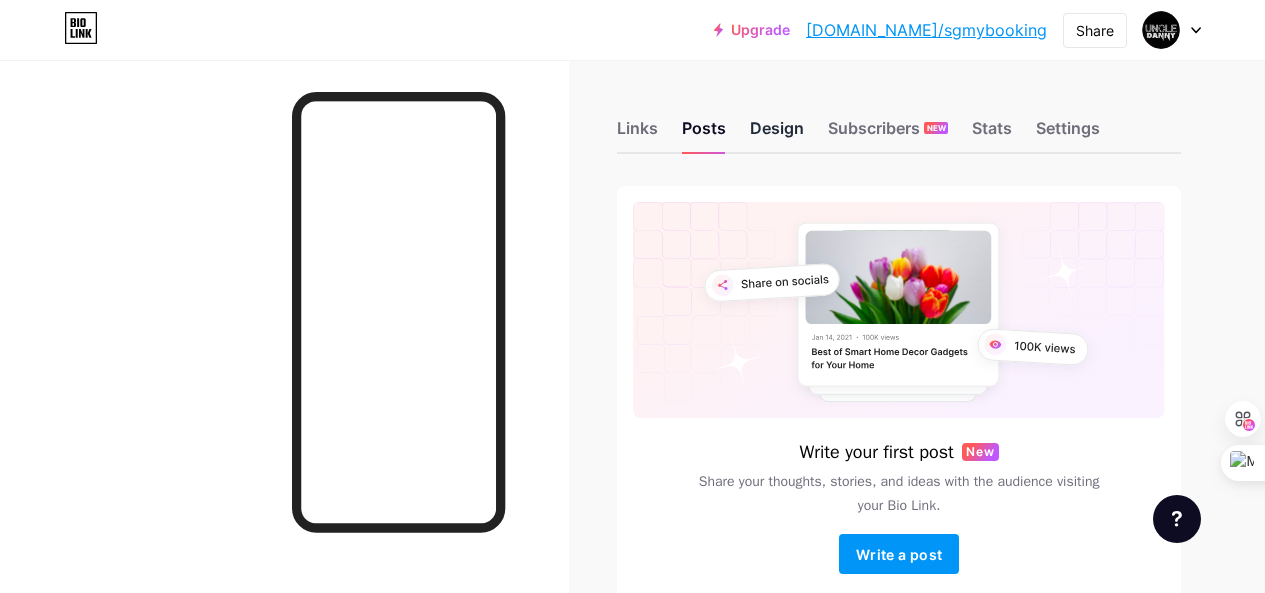click on "Design" at bounding box center (777, 134) 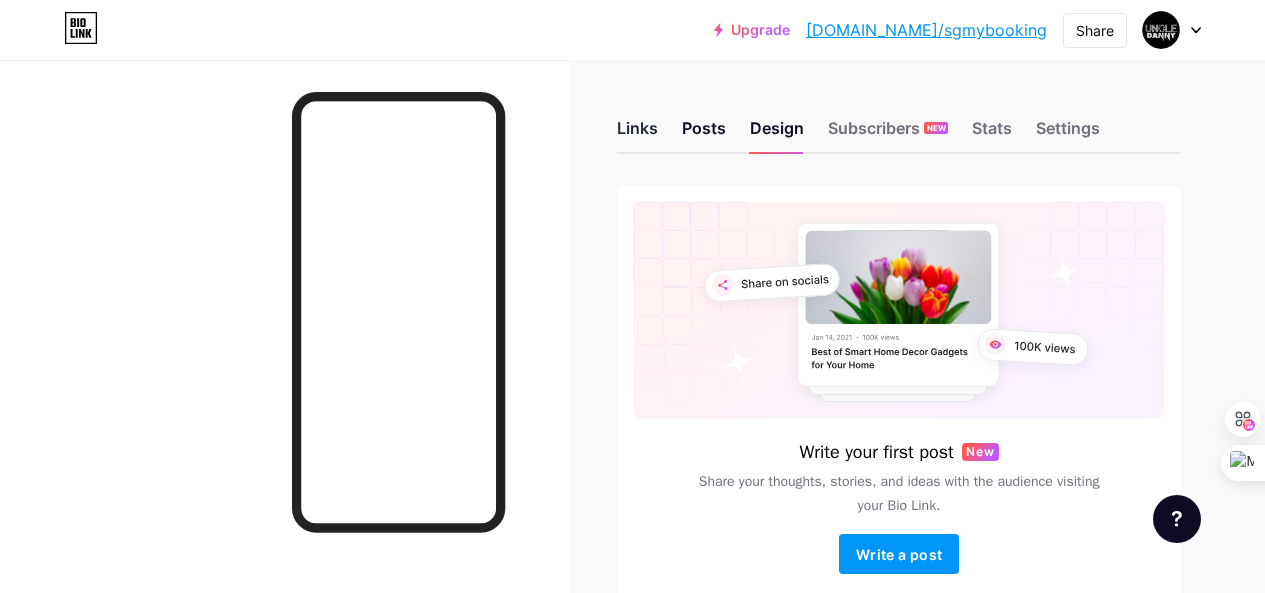 click on "Links" at bounding box center [637, 134] 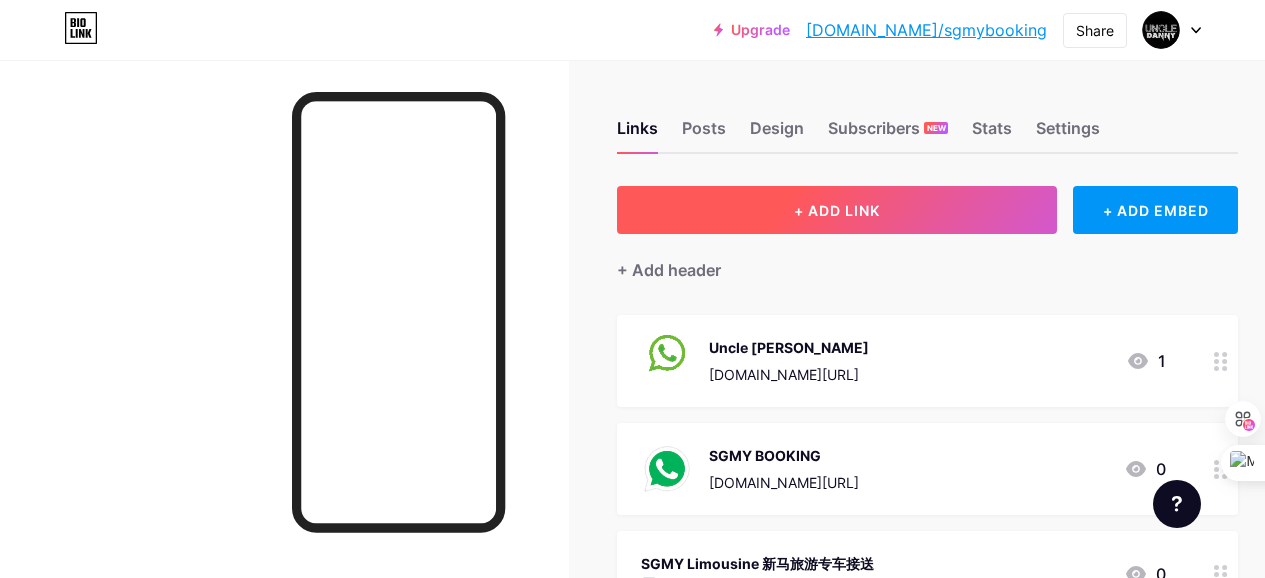 click on "+ ADD LINK" at bounding box center [837, 210] 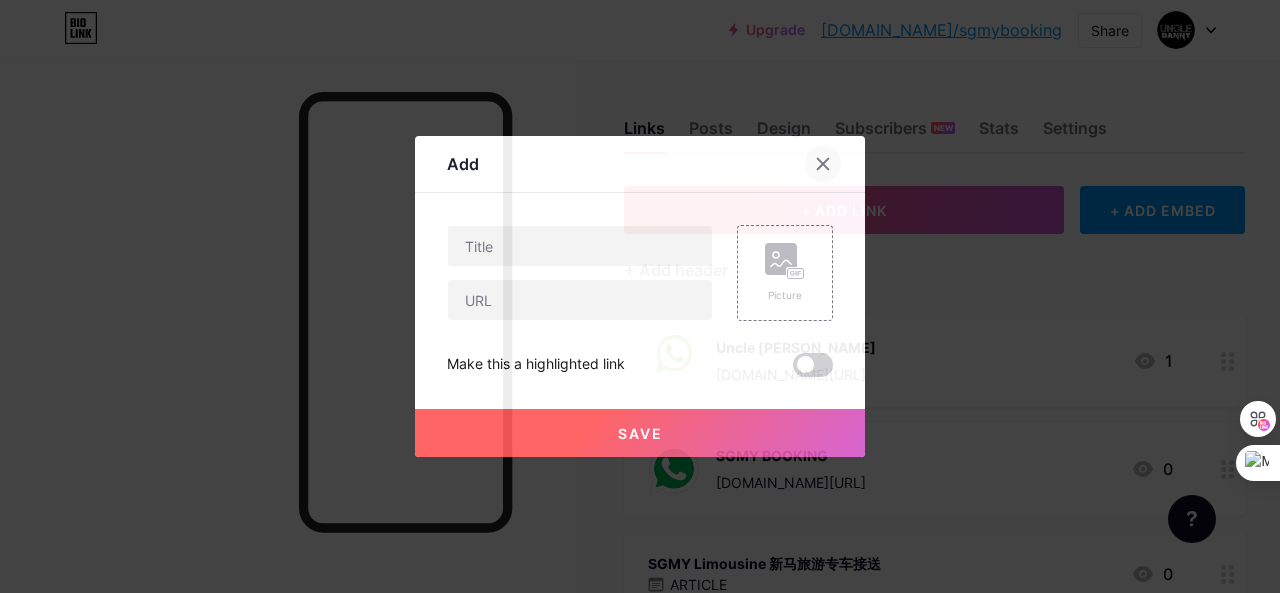 click at bounding box center (823, 164) 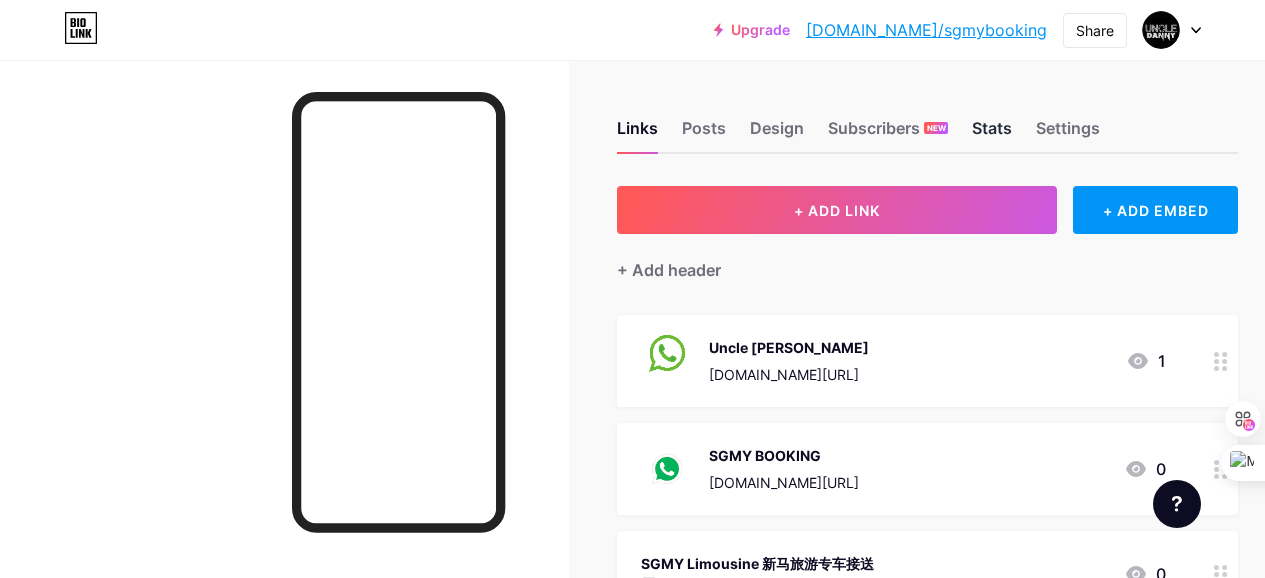 click on "Stats" at bounding box center (992, 134) 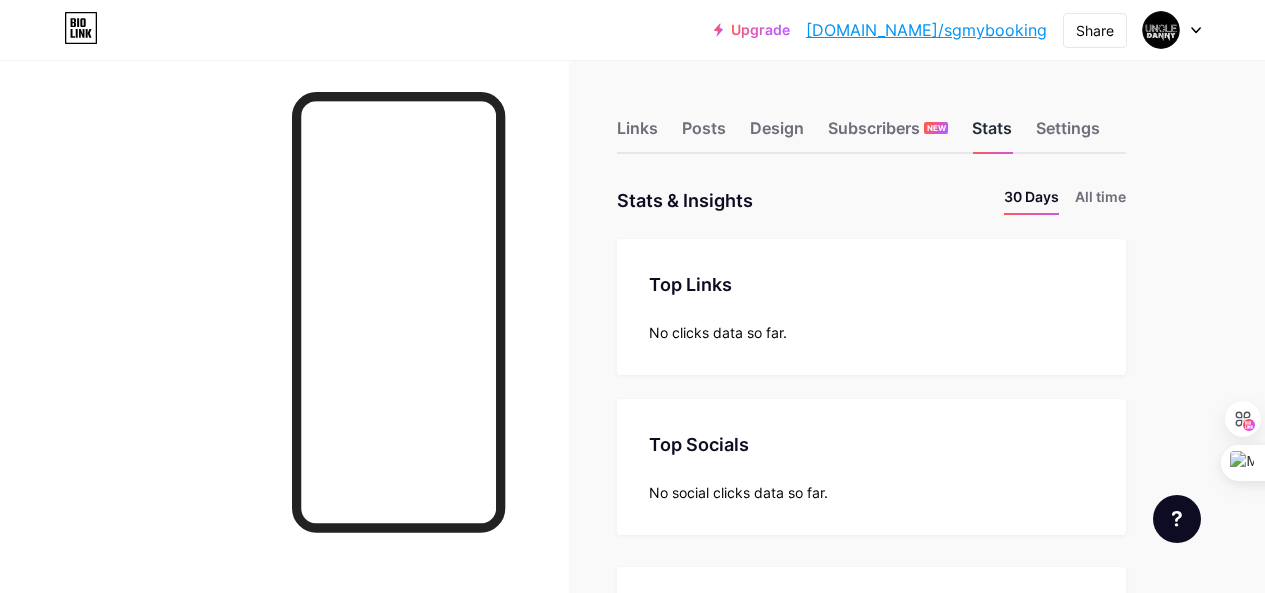 scroll, scrollTop: 999407, scrollLeft: 998735, axis: both 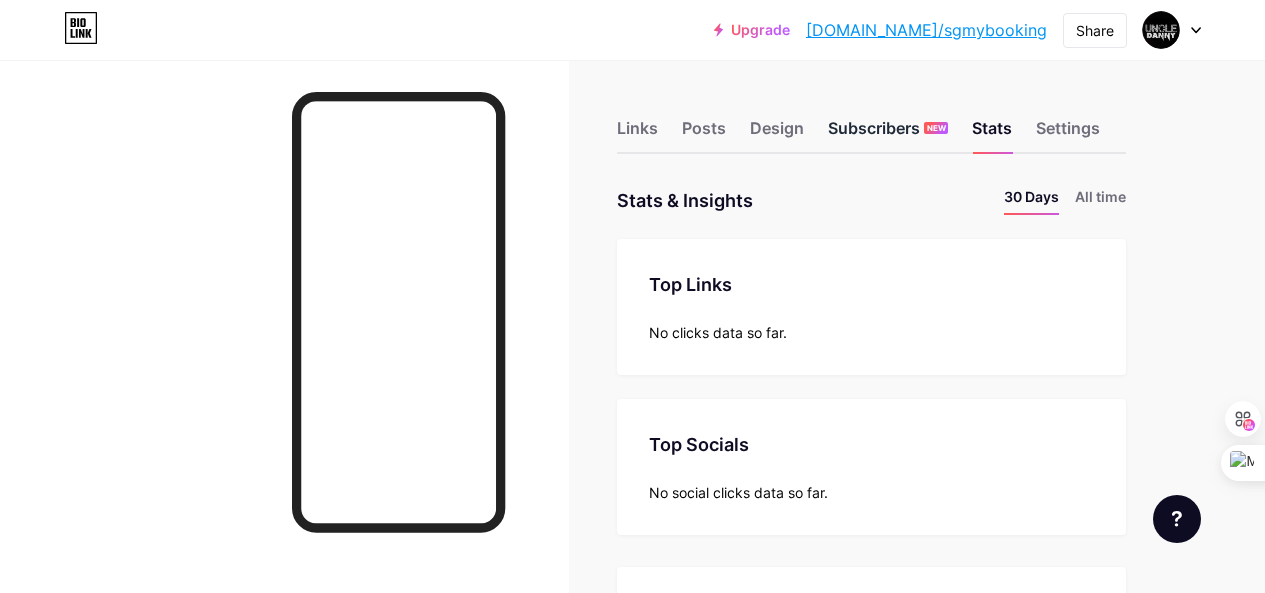 click on "Subscribers
NEW" at bounding box center [888, 134] 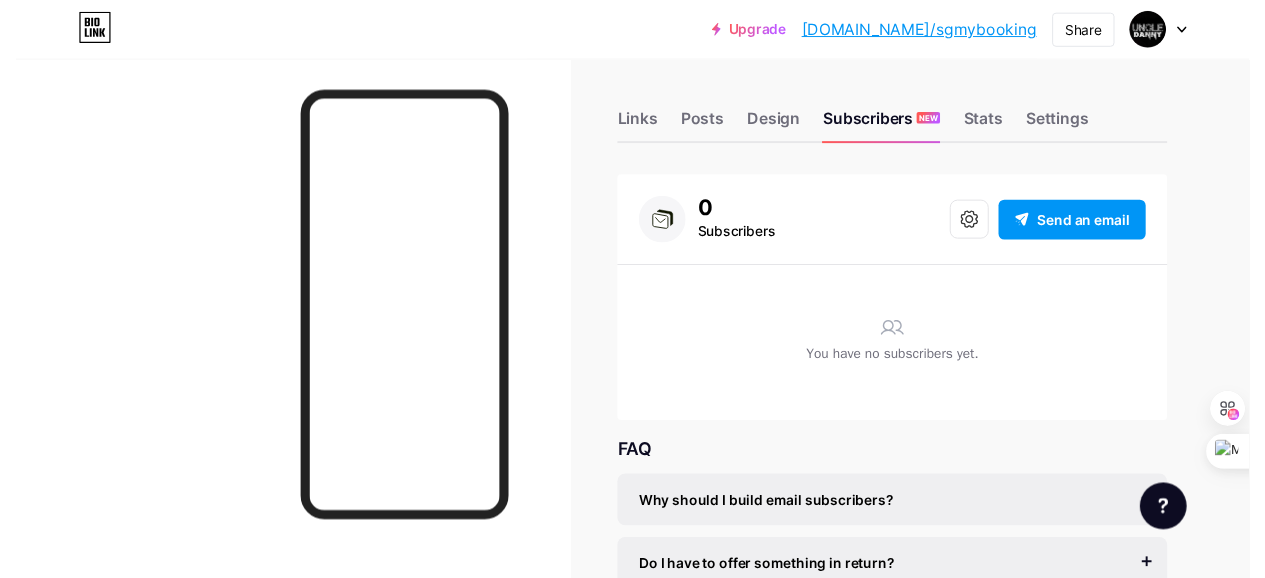 scroll, scrollTop: 0, scrollLeft: 0, axis: both 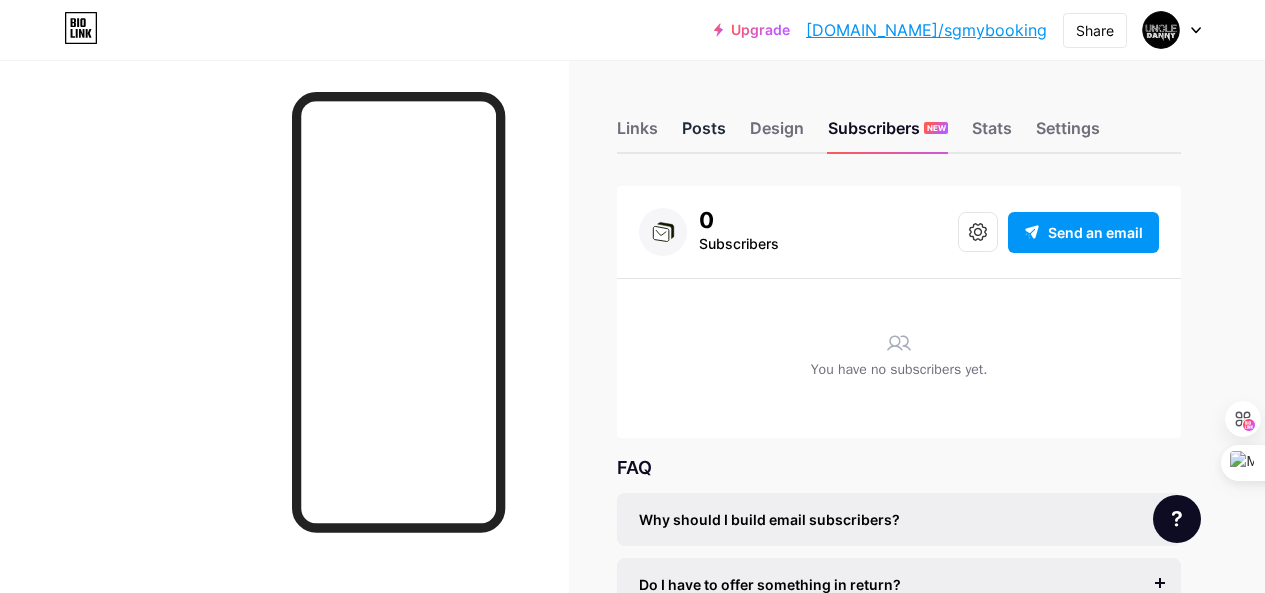 click on "Posts" at bounding box center (704, 134) 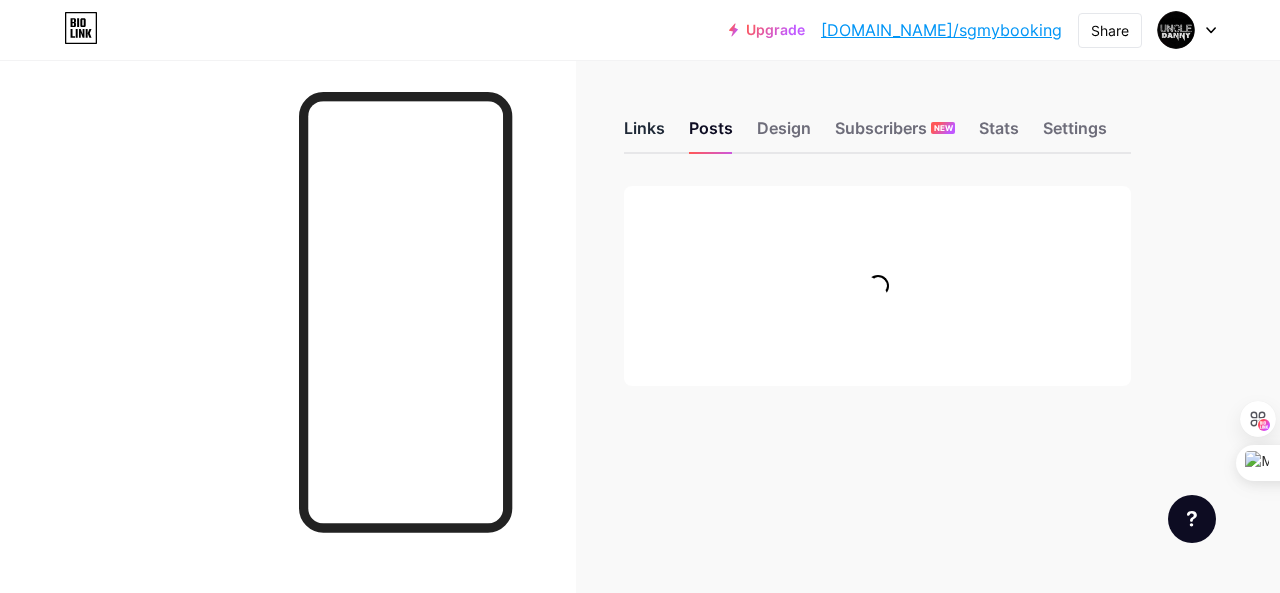 click on "Links" at bounding box center (644, 134) 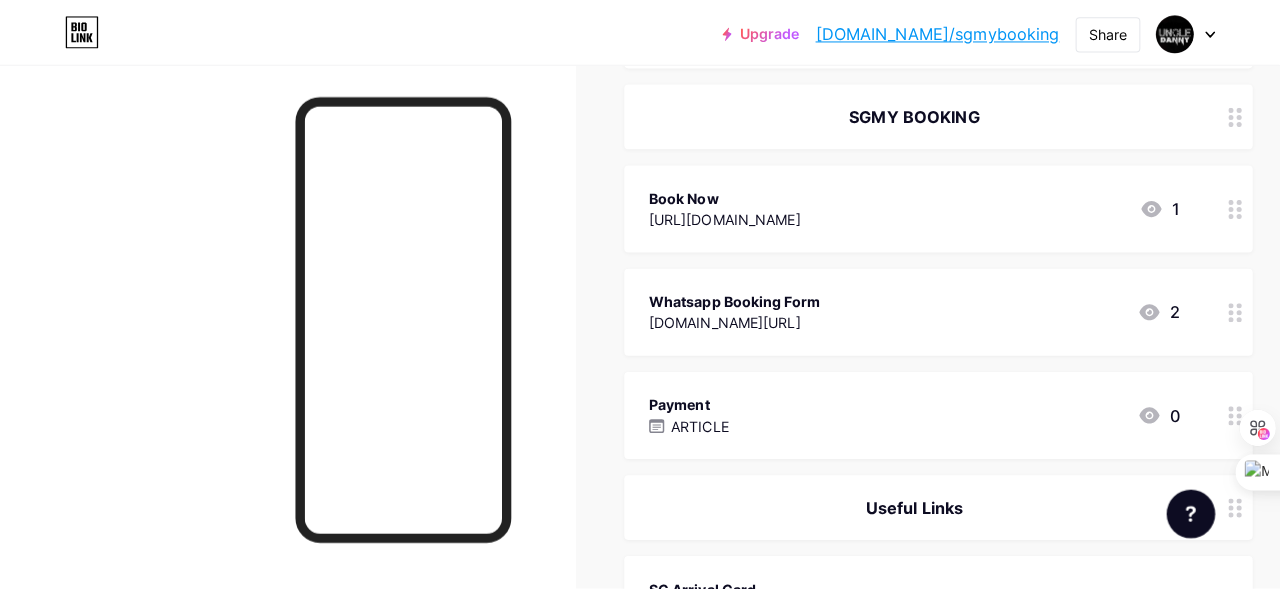 scroll, scrollTop: 1100, scrollLeft: 0, axis: vertical 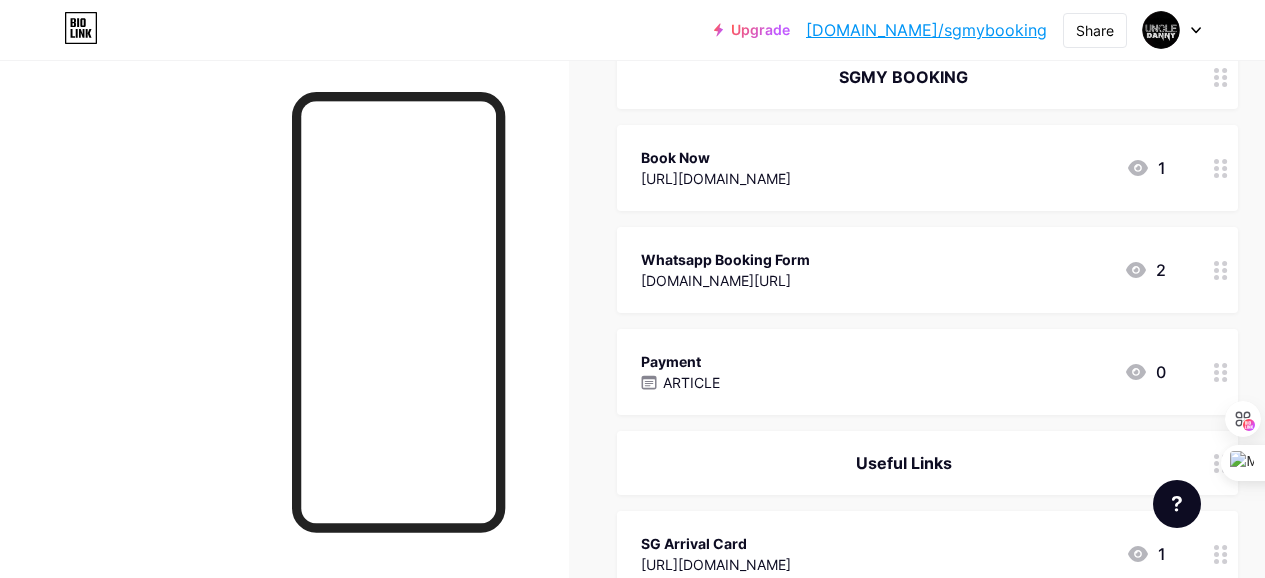 click on "Payment
ARTICLE
0" at bounding box center [903, 372] 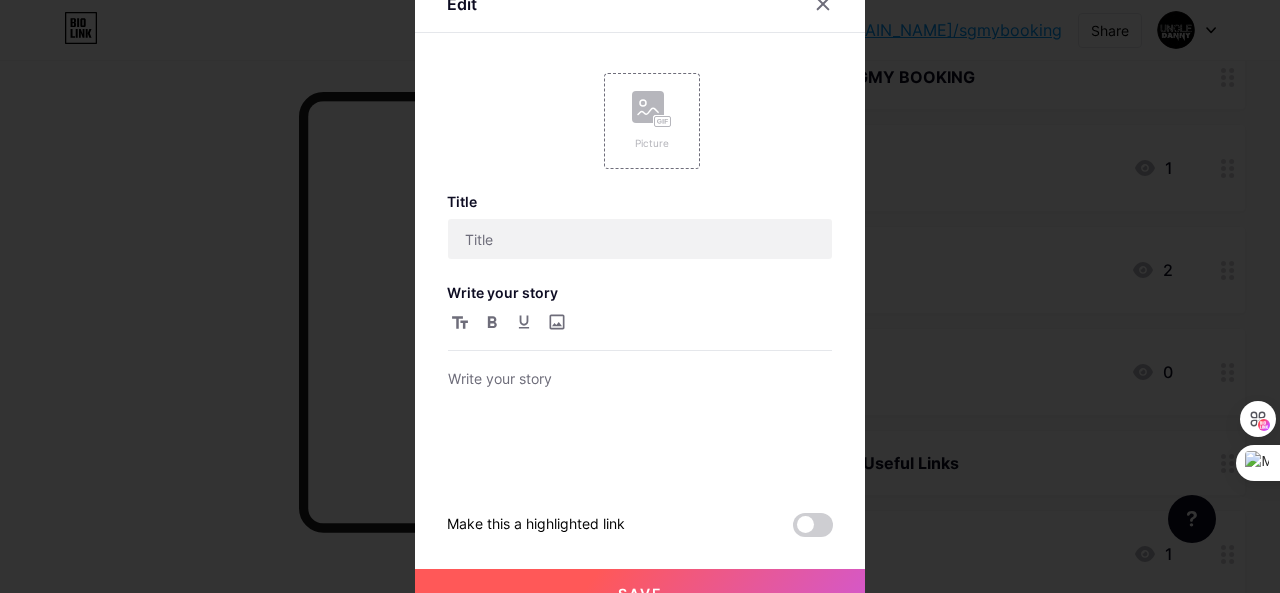 type on "Payment" 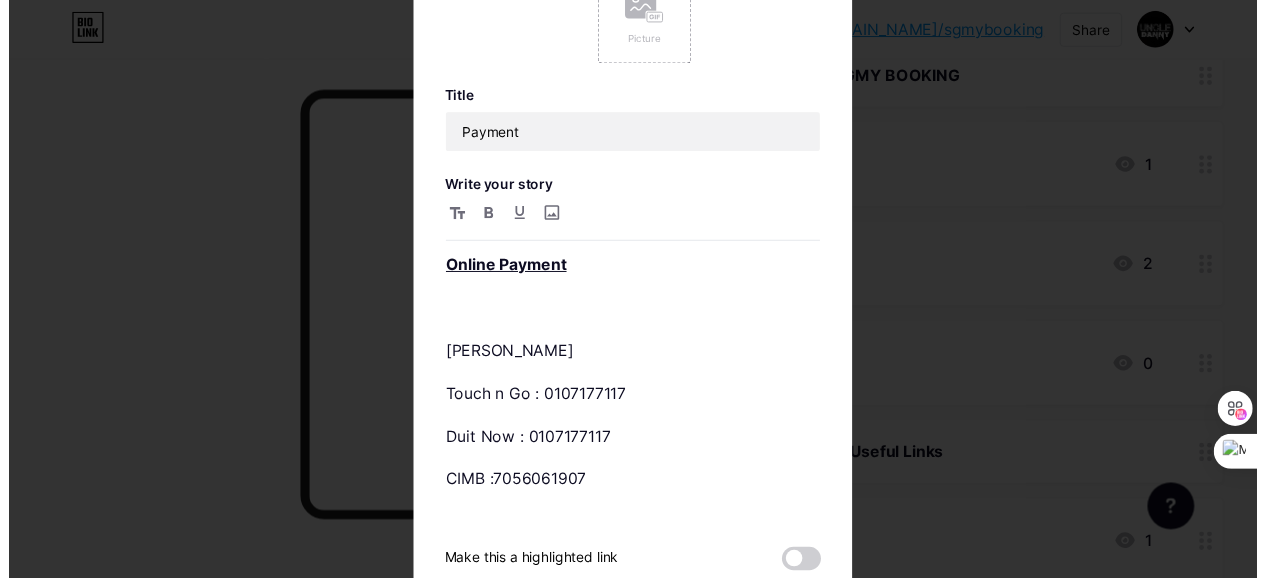 scroll, scrollTop: 0, scrollLeft: 0, axis: both 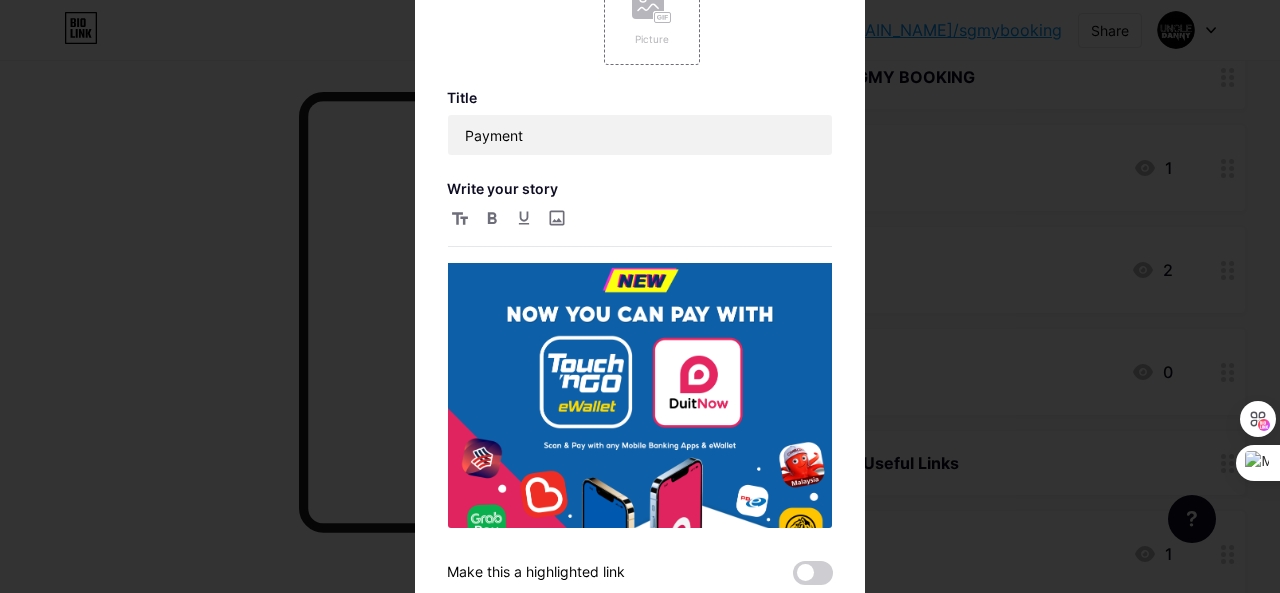 click at bounding box center [640, 296] 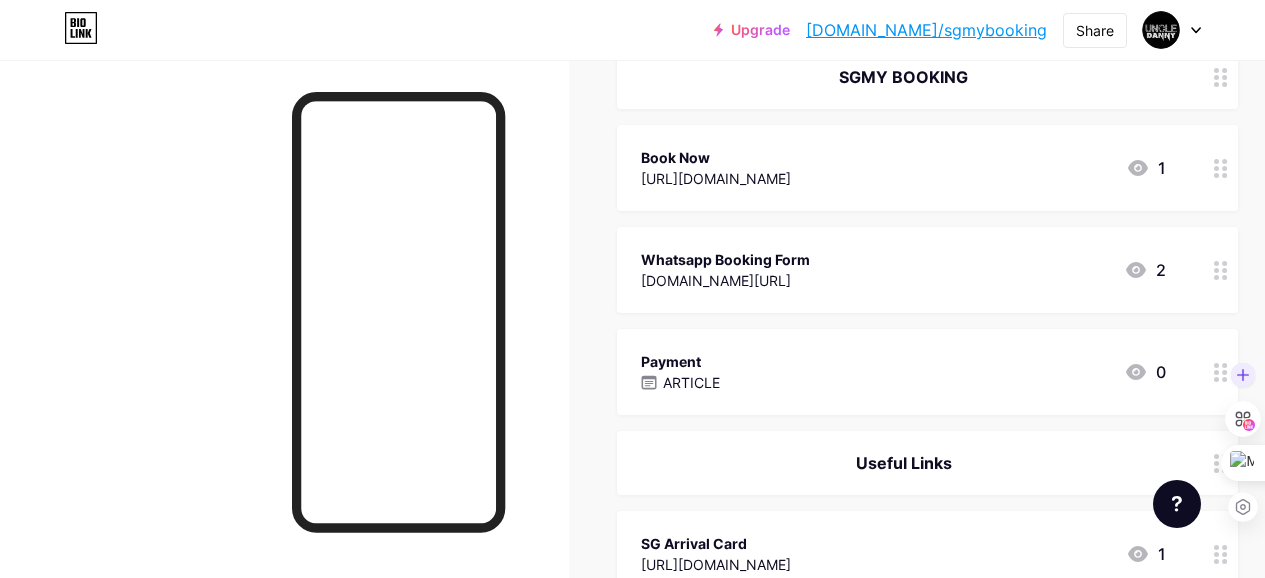 click at bounding box center (1223, 375) 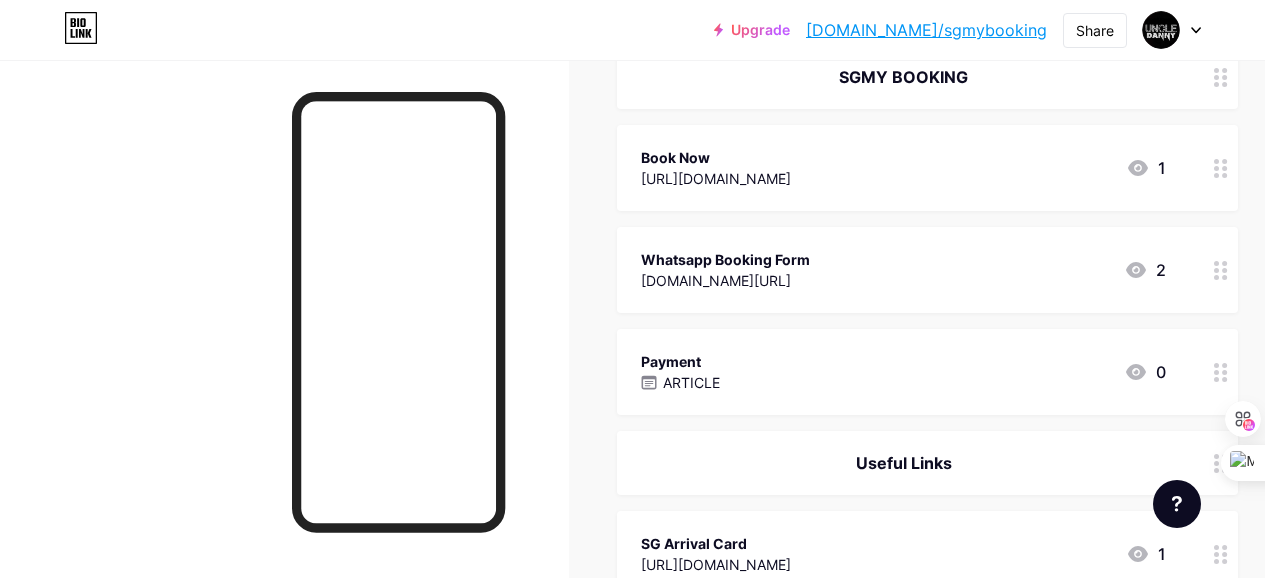 click on "Payment
ARTICLE
0" at bounding box center (903, 372) 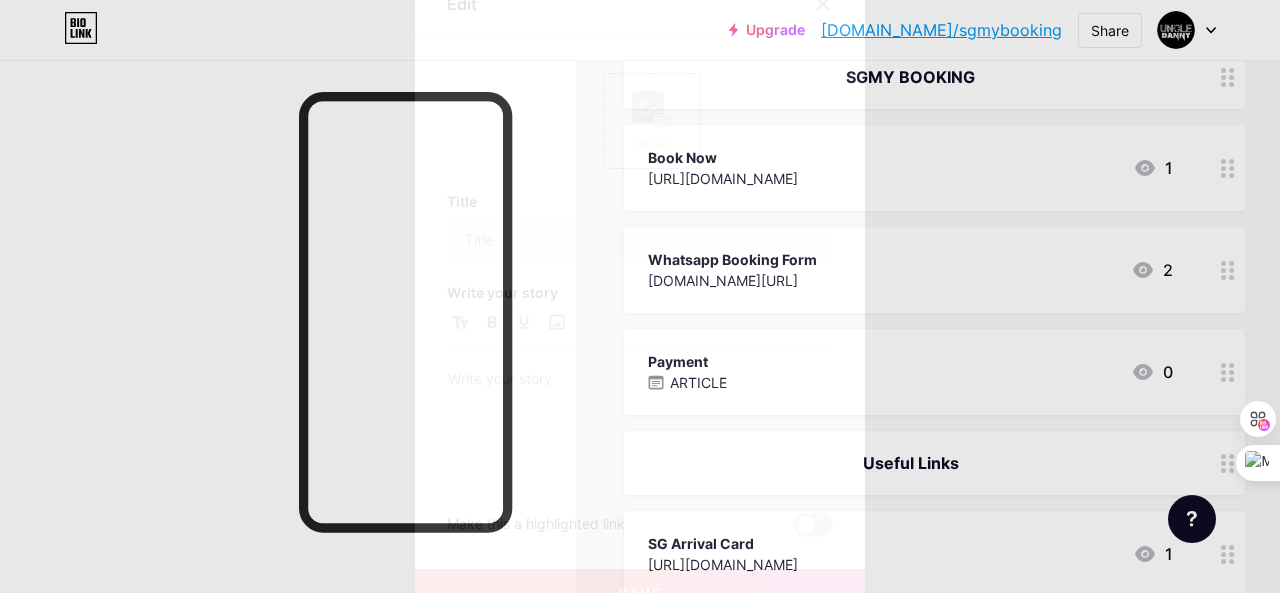 type on "Payment" 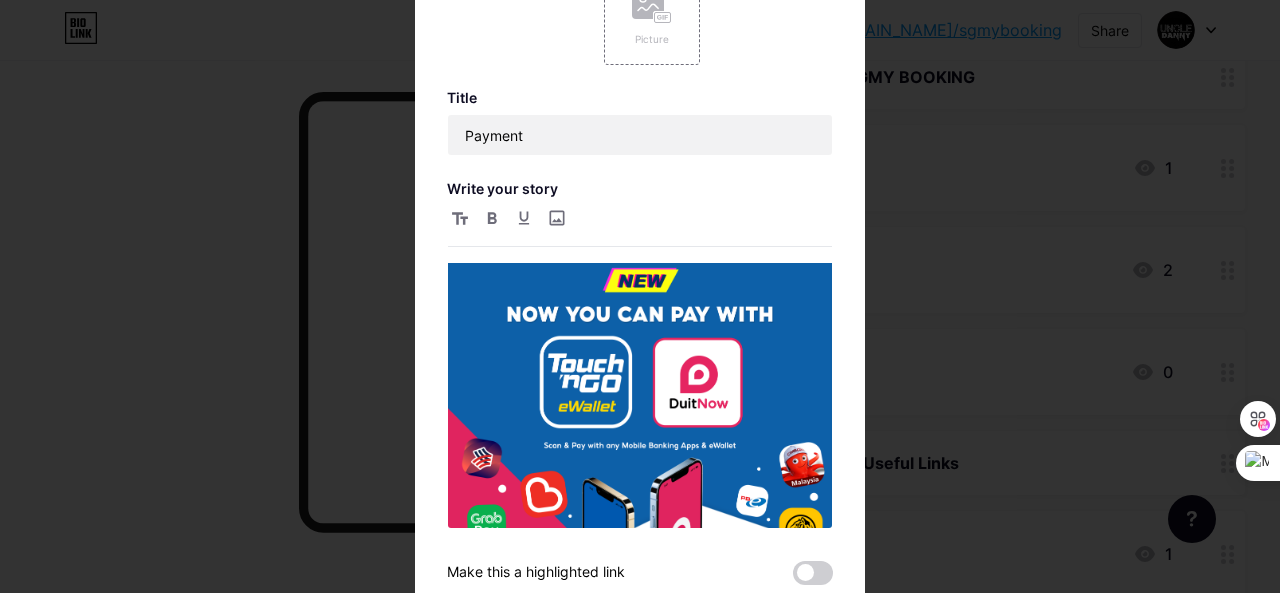 click at bounding box center (640, 296) 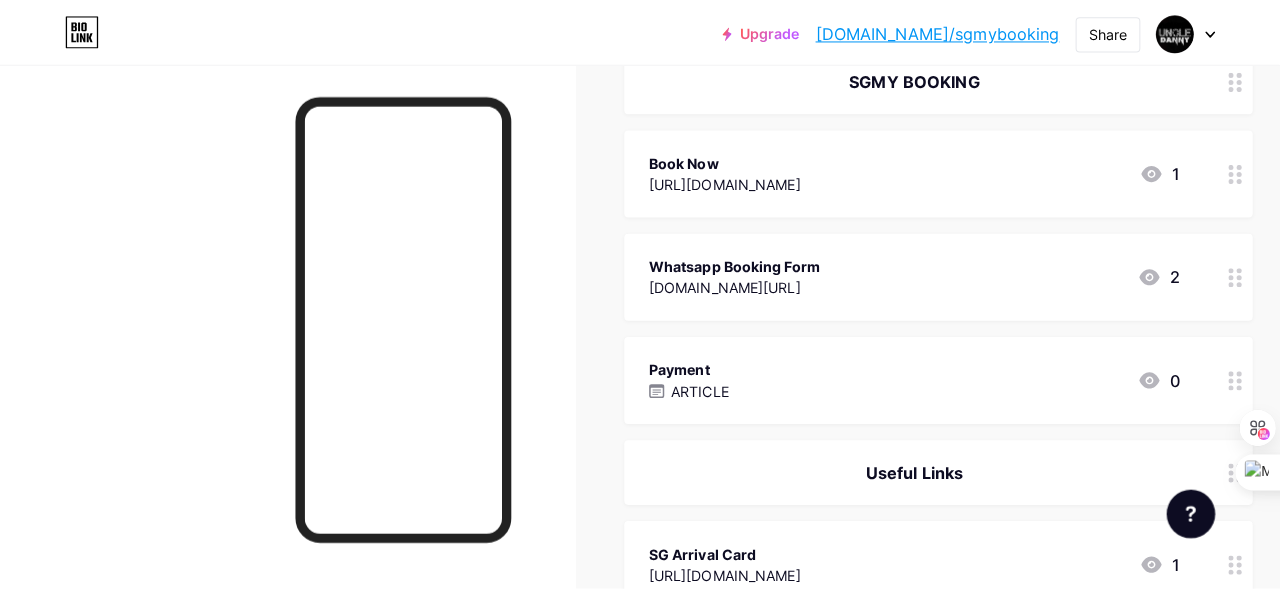 scroll, scrollTop: 1200, scrollLeft: 0, axis: vertical 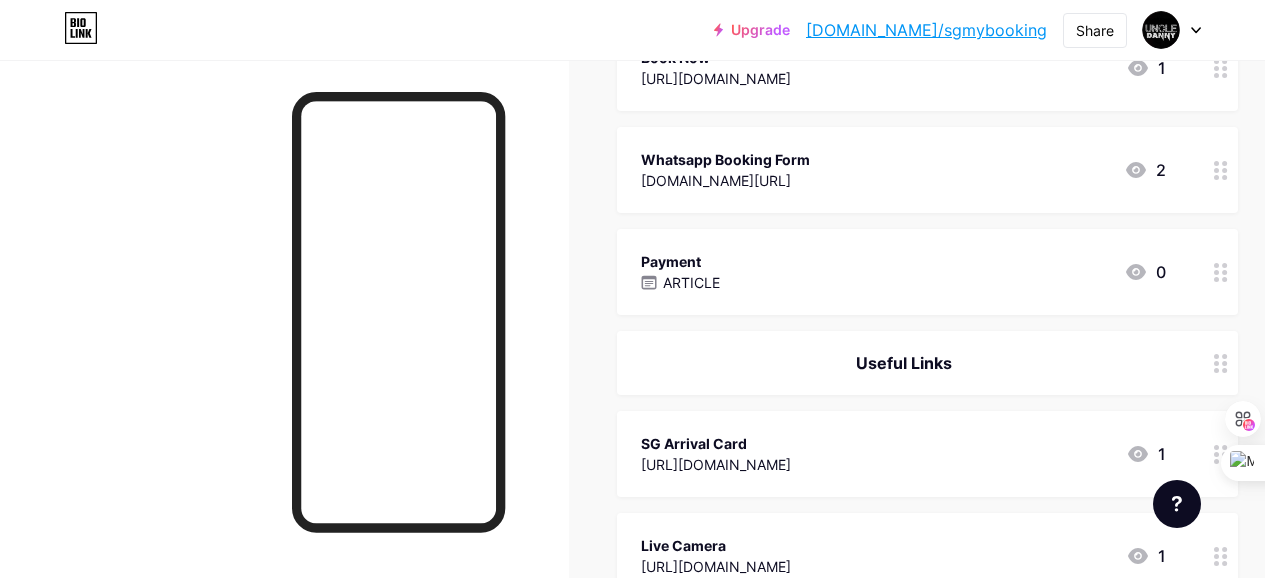 click 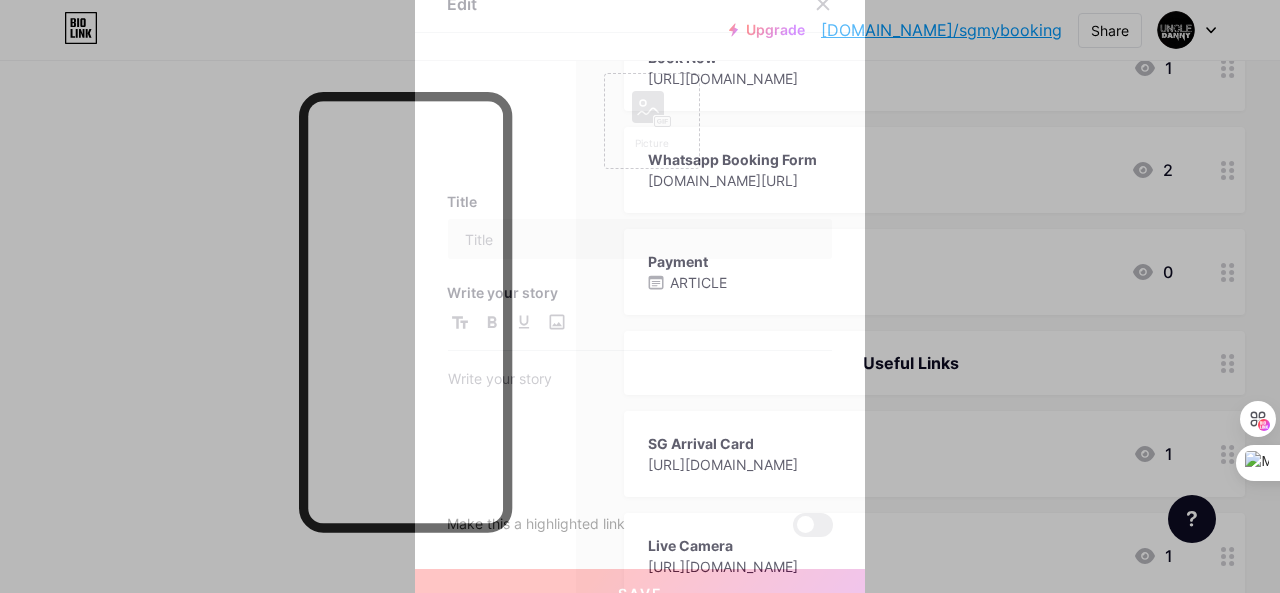 type on "Payment" 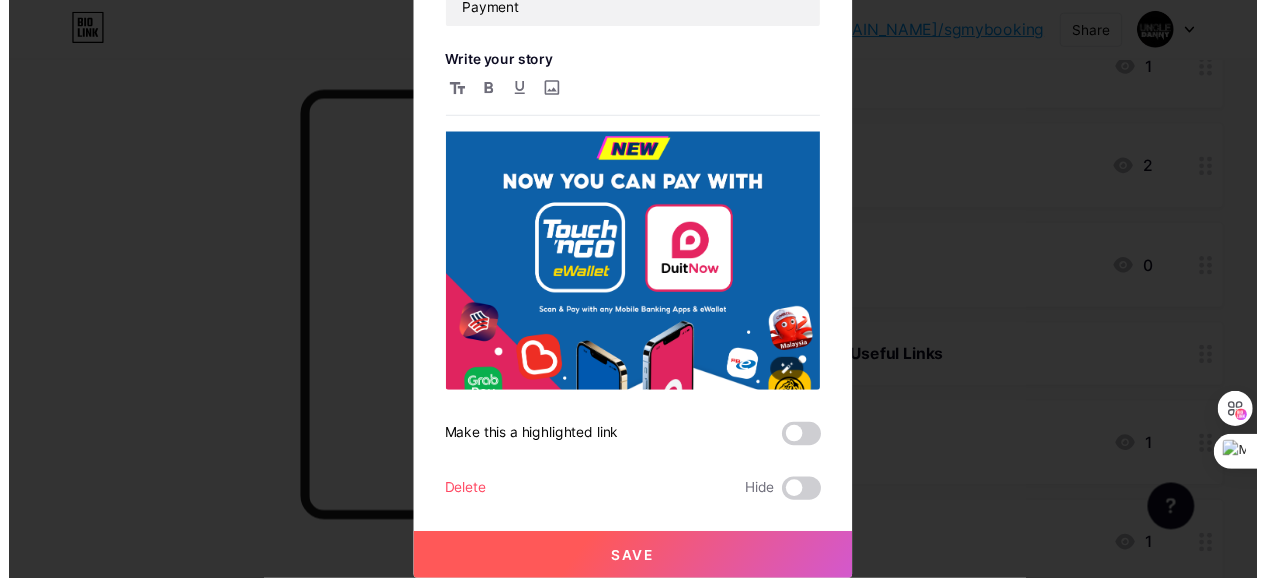 scroll, scrollTop: 0, scrollLeft: 0, axis: both 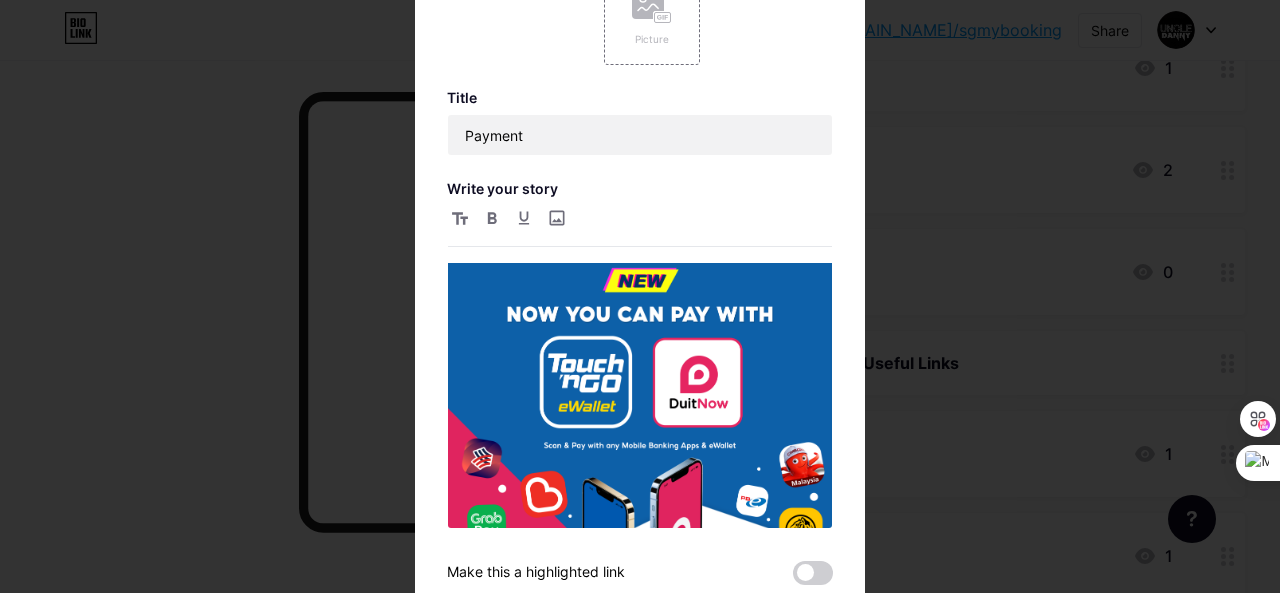 click at bounding box center (640, 296) 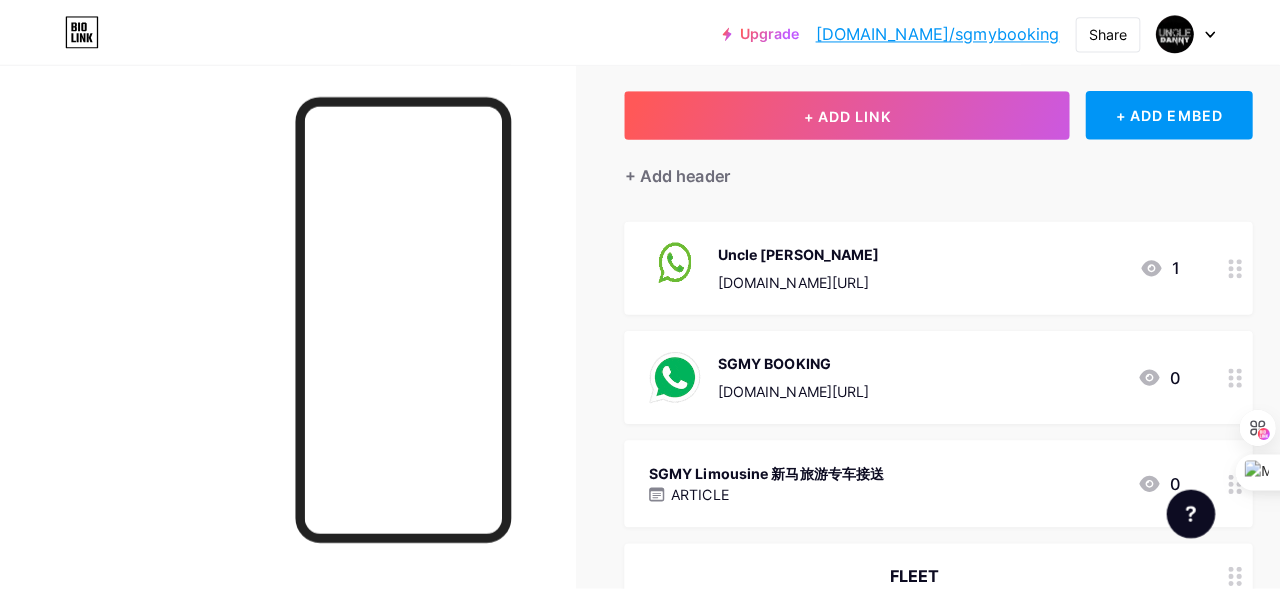 scroll, scrollTop: 0, scrollLeft: 0, axis: both 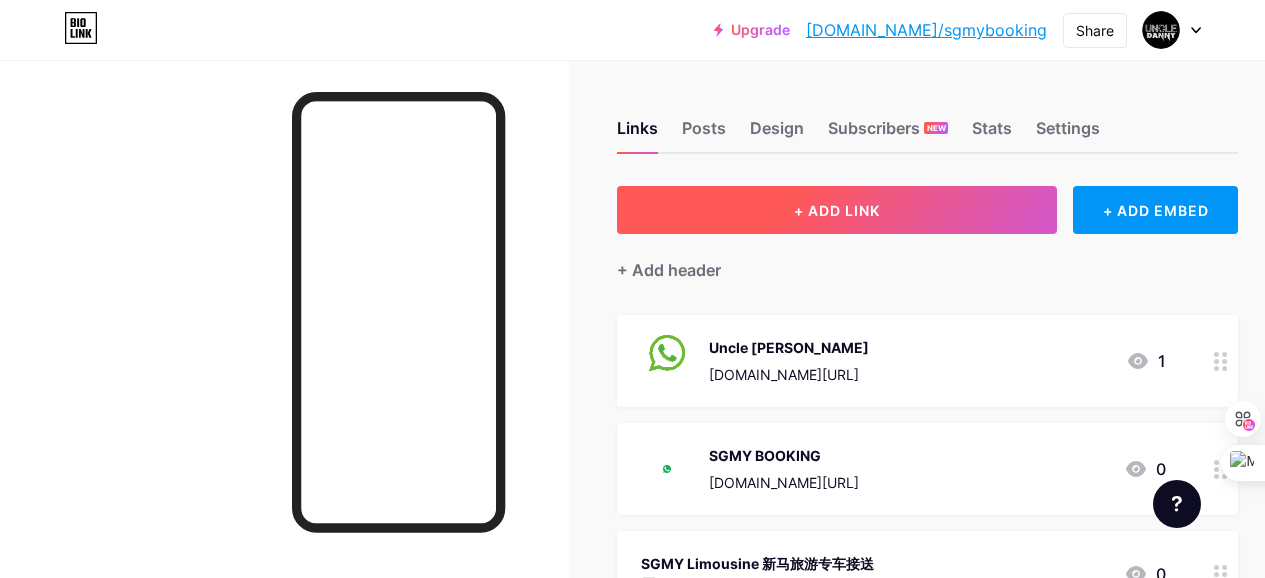 click on "+ ADD LINK" at bounding box center [837, 210] 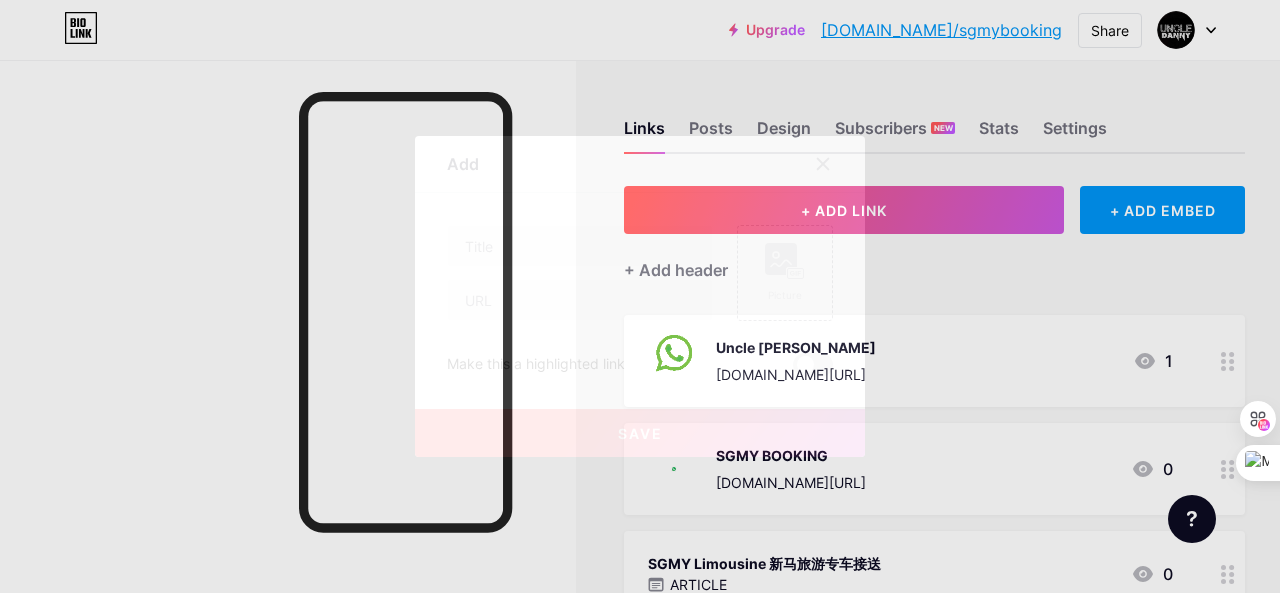click 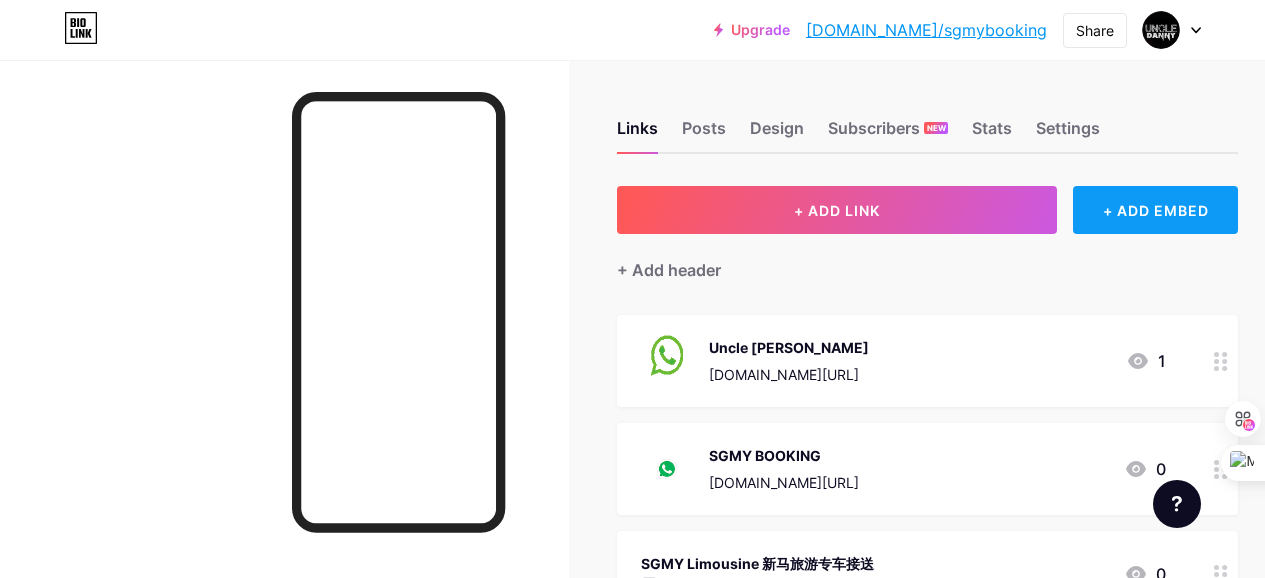 click on "+ ADD EMBED" at bounding box center [1155, 210] 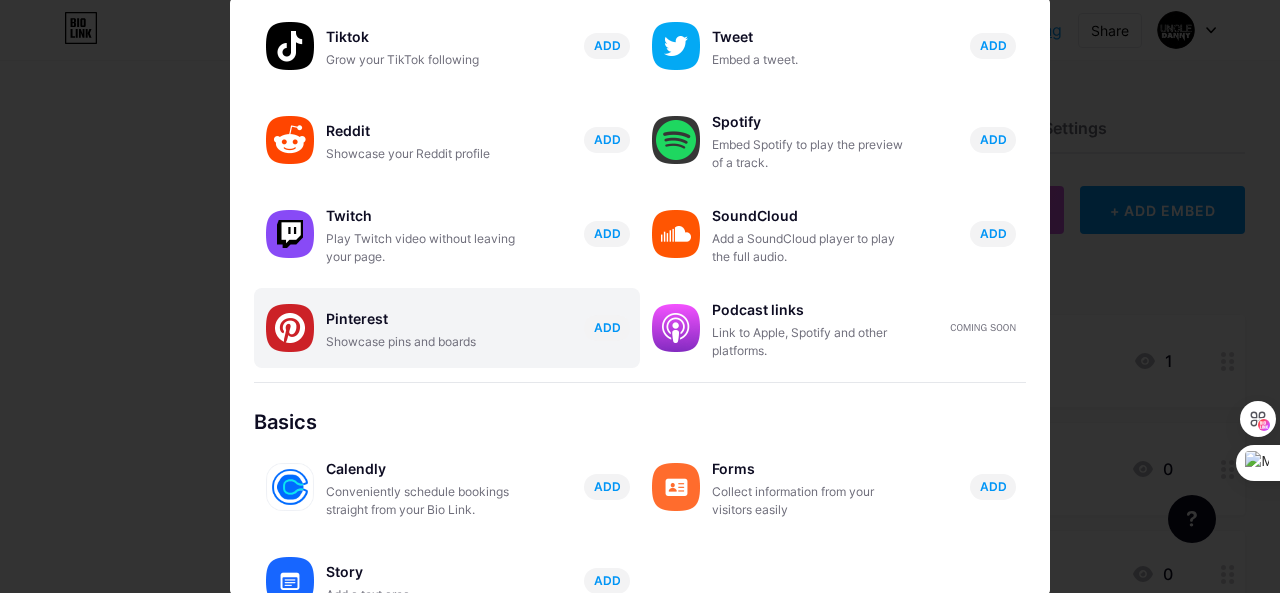 scroll, scrollTop: 424, scrollLeft: 0, axis: vertical 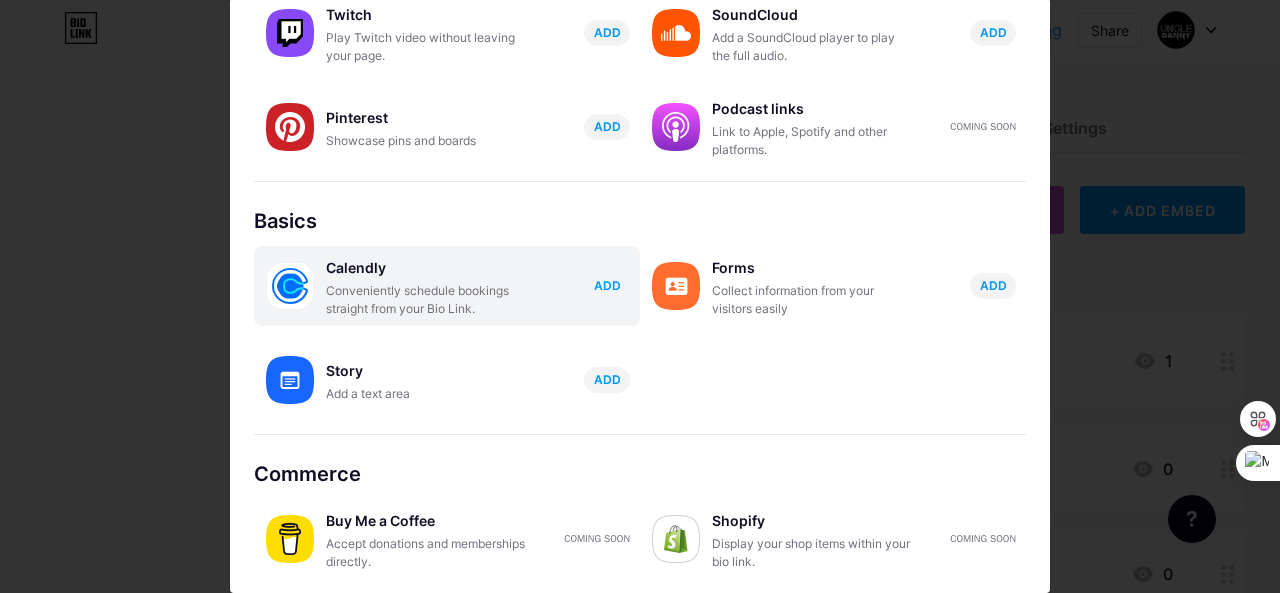 click on "ADD" at bounding box center (607, 285) 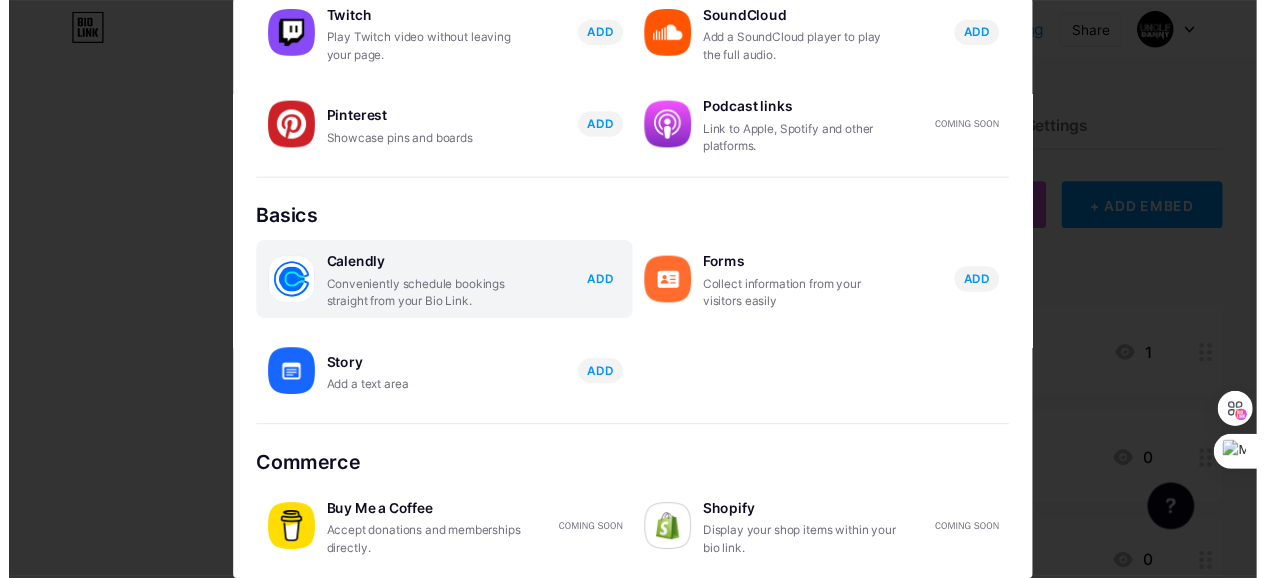 scroll, scrollTop: 0, scrollLeft: 0, axis: both 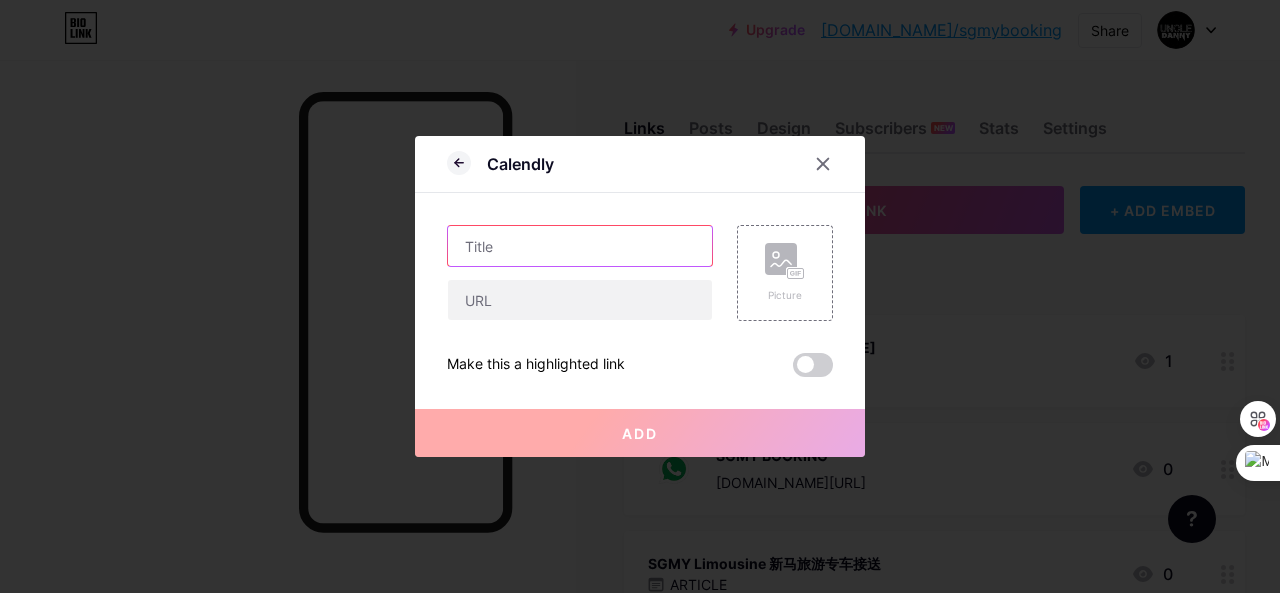 click at bounding box center [580, 246] 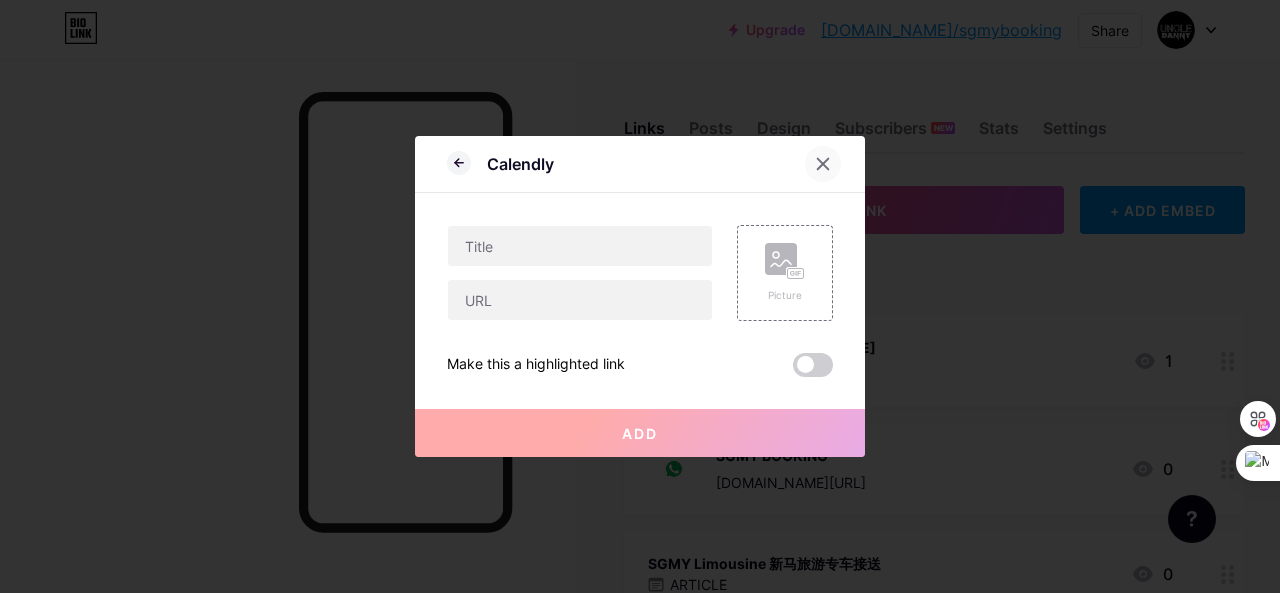 click 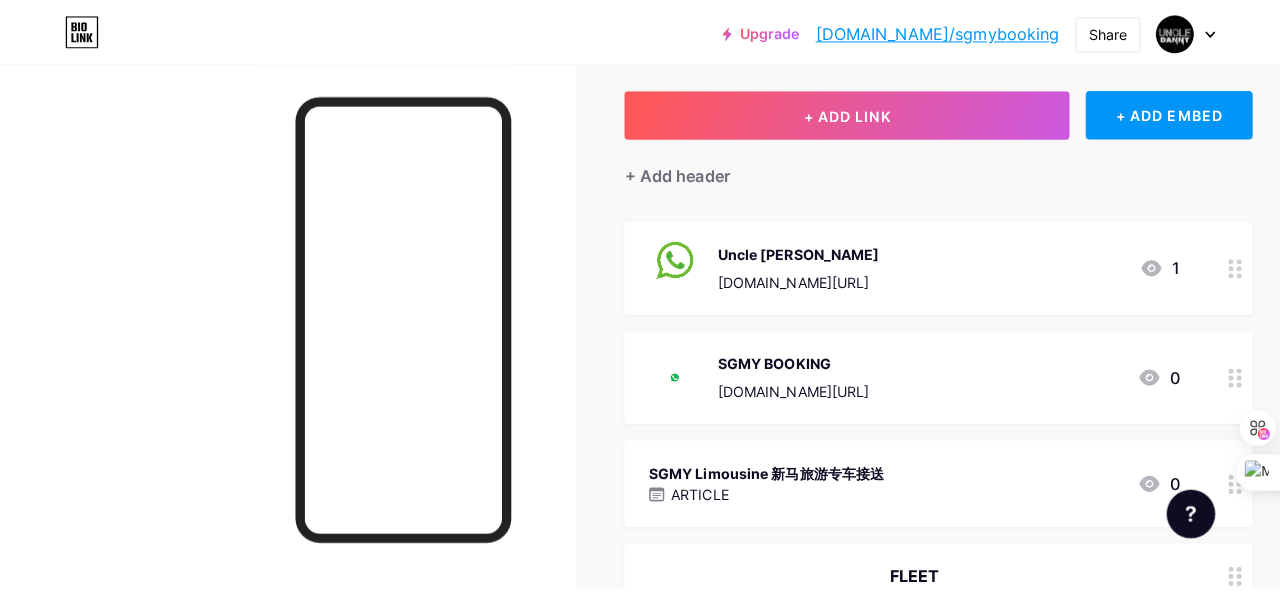 scroll, scrollTop: 200, scrollLeft: 0, axis: vertical 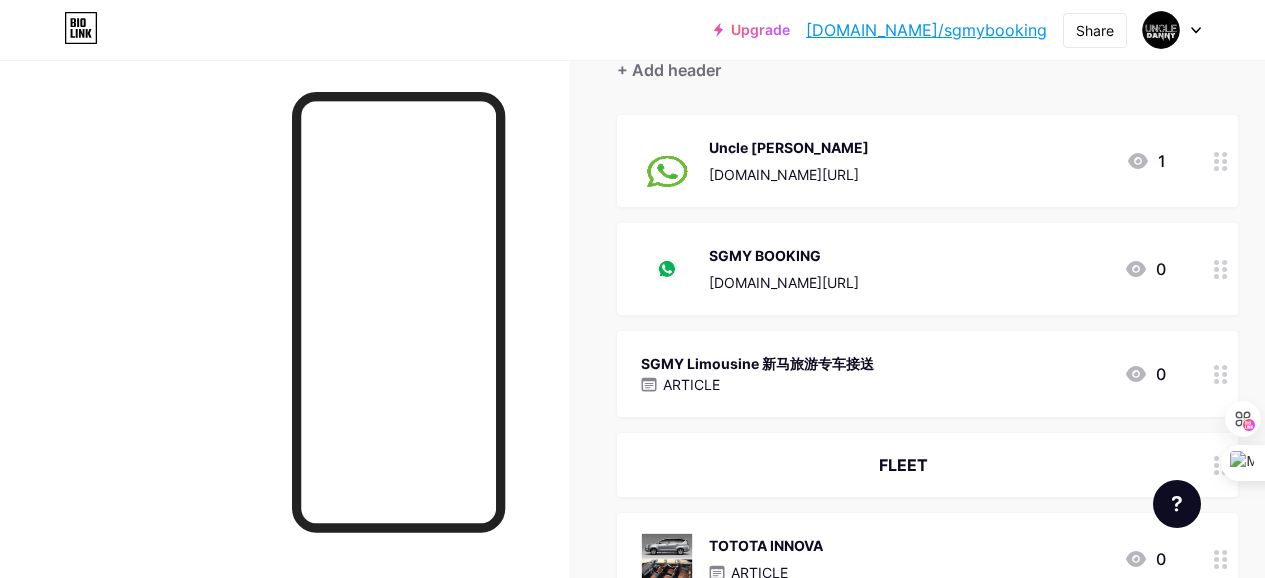 click on "SGMY Limousine      新马旅游专车接送
ARTICLE
0" at bounding box center [903, 374] 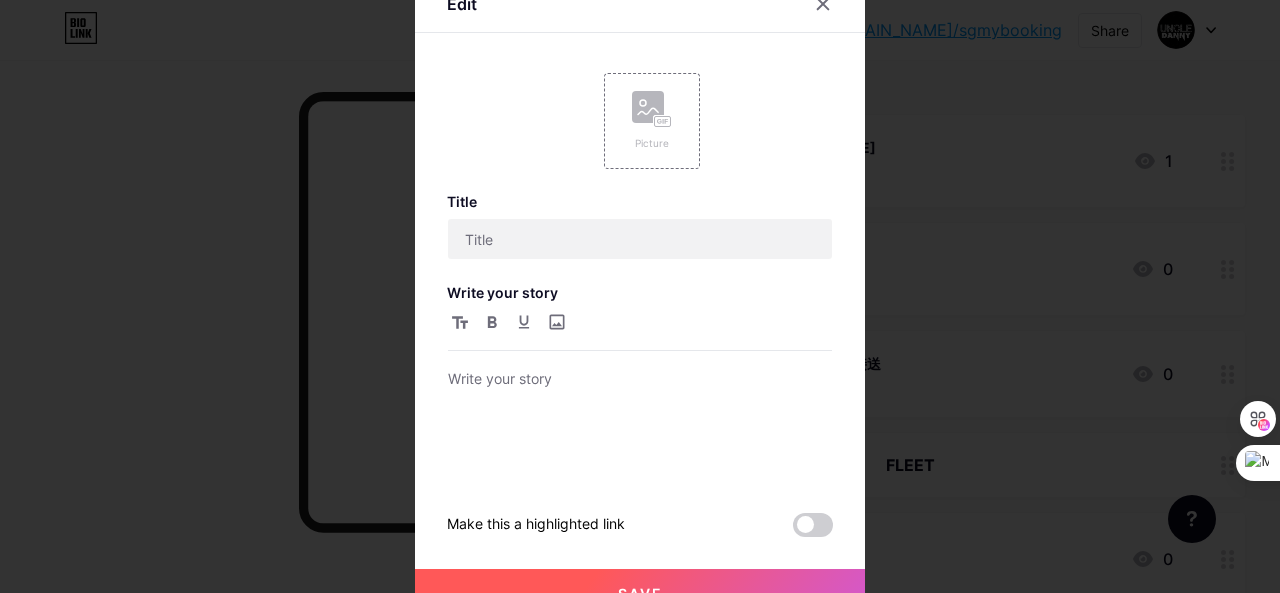 type on "SGMY Limousine      新马旅游专车接送" 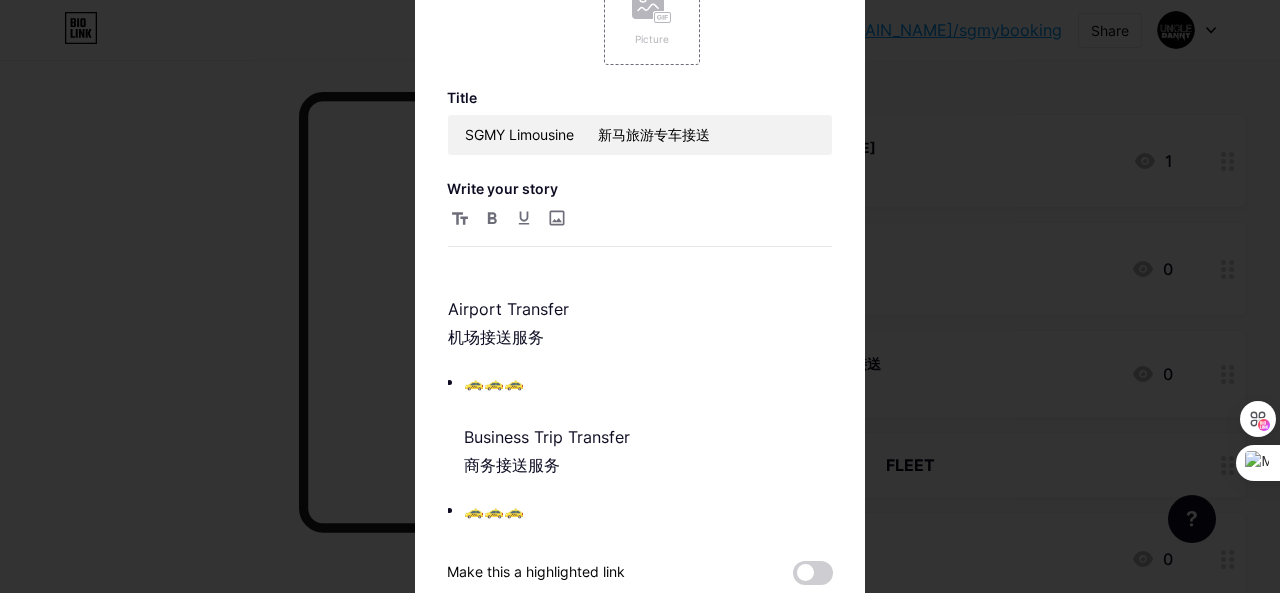 scroll, scrollTop: 0, scrollLeft: 0, axis: both 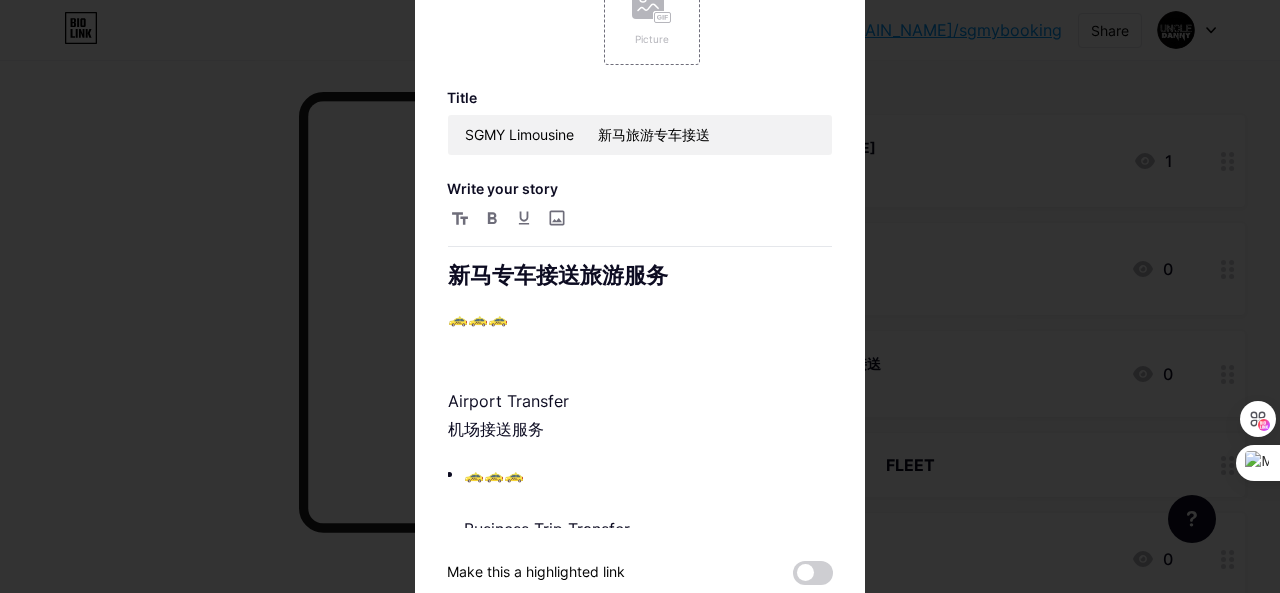 click at bounding box center (640, 296) 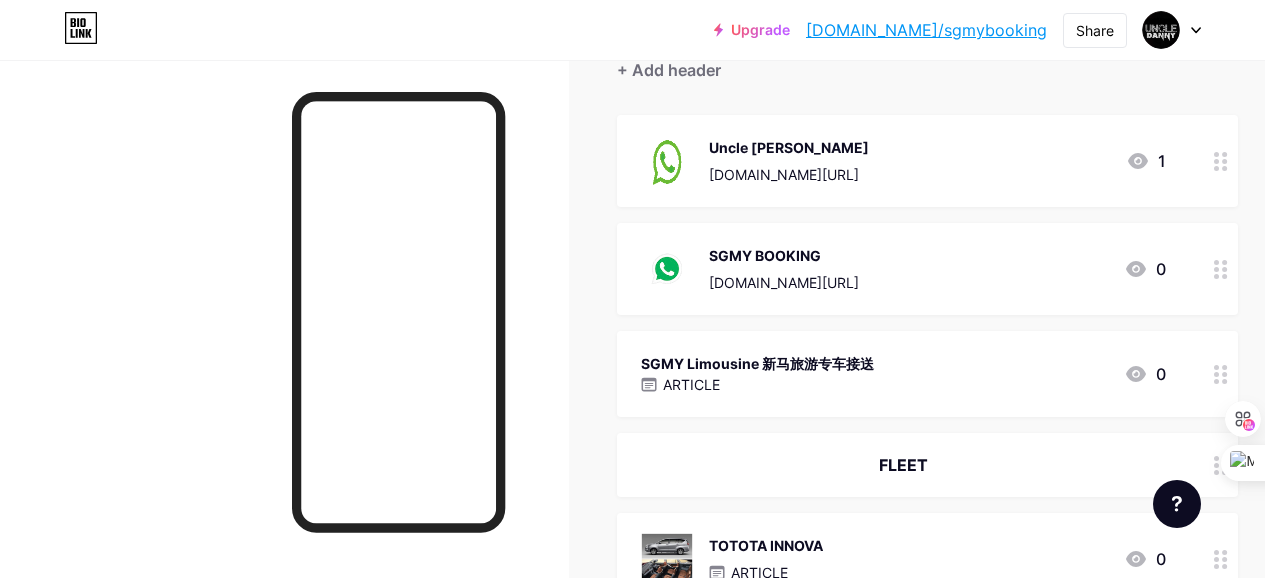 click 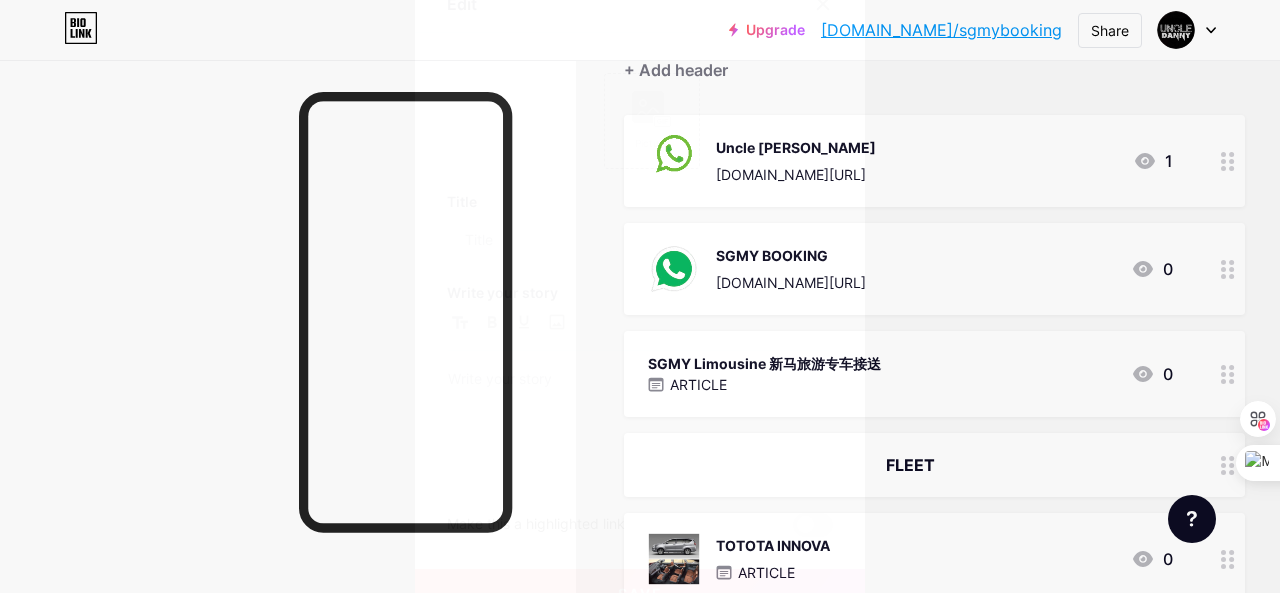 type on "SGMY Limousine      新马旅游专车接送" 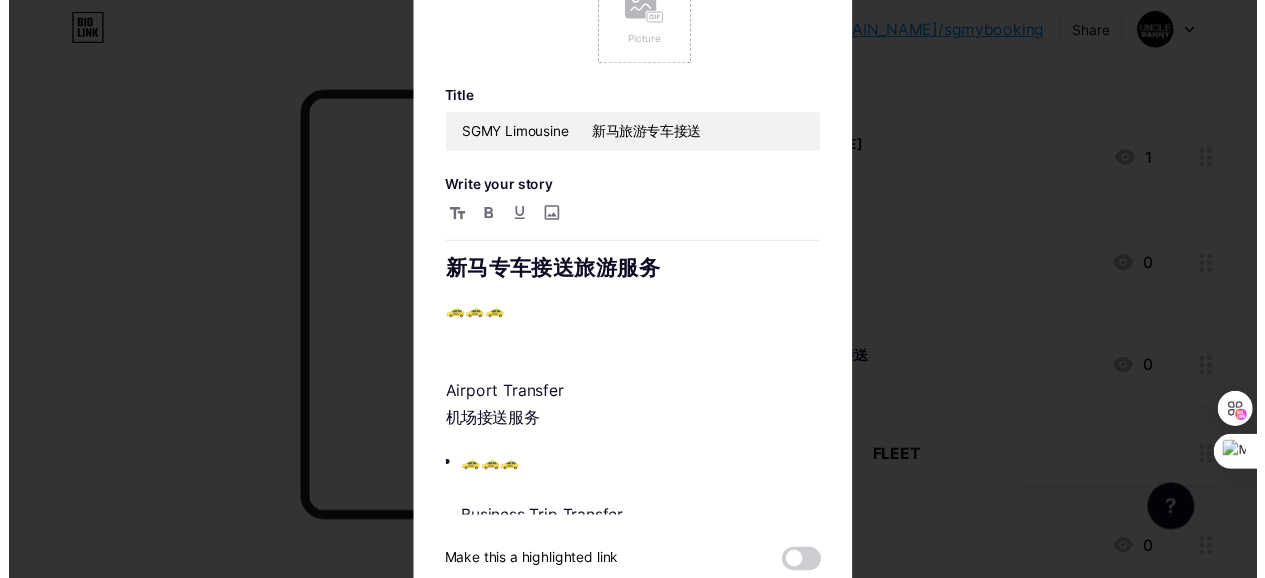 scroll, scrollTop: 0, scrollLeft: 0, axis: both 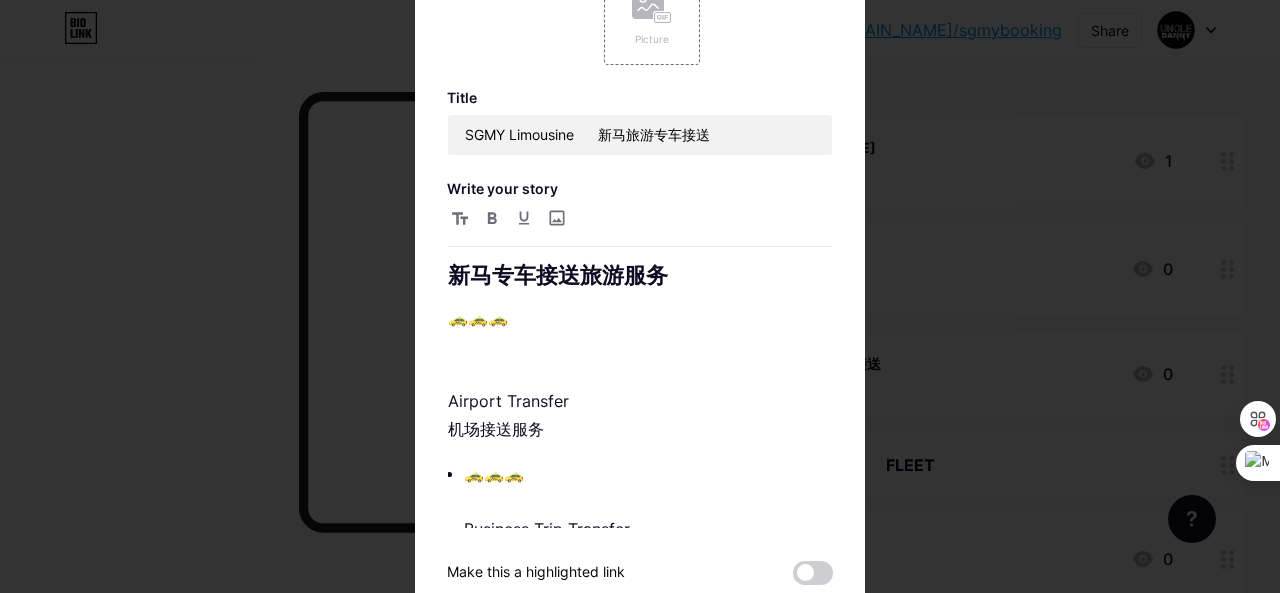 click at bounding box center (640, 296) 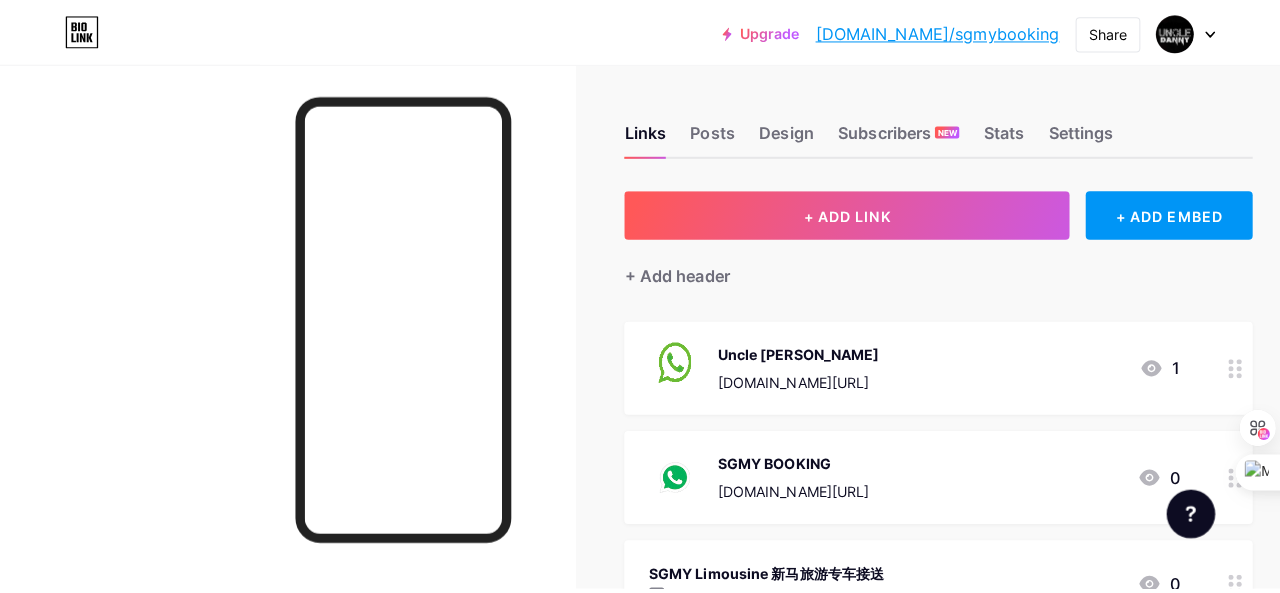 scroll, scrollTop: 0, scrollLeft: 0, axis: both 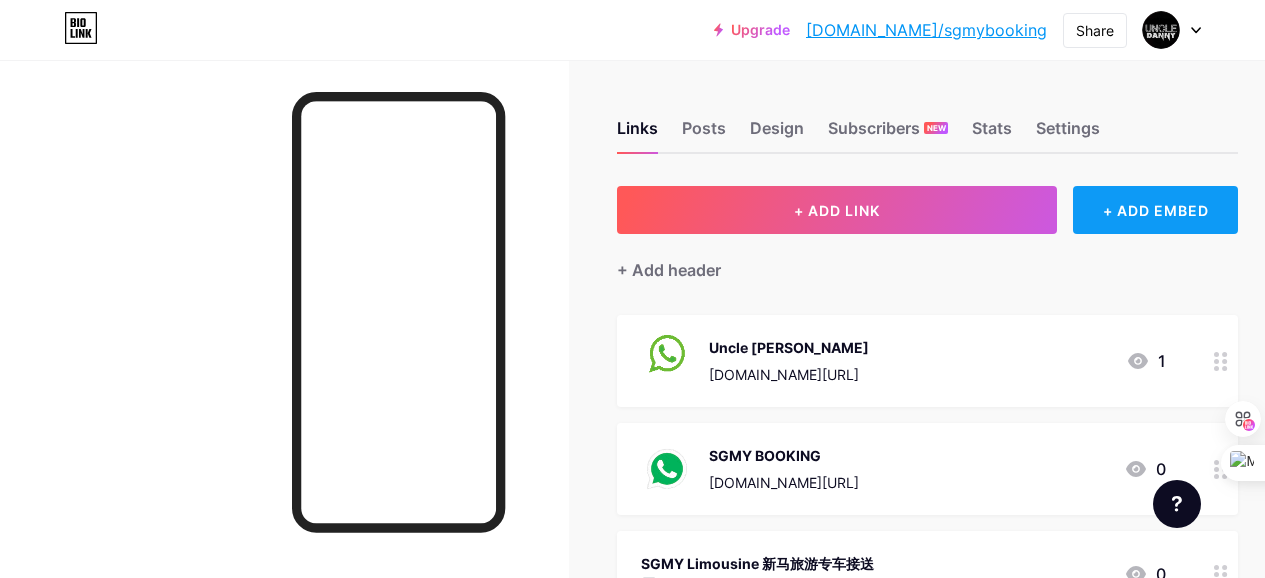 click on "+ ADD EMBED" at bounding box center (1155, 210) 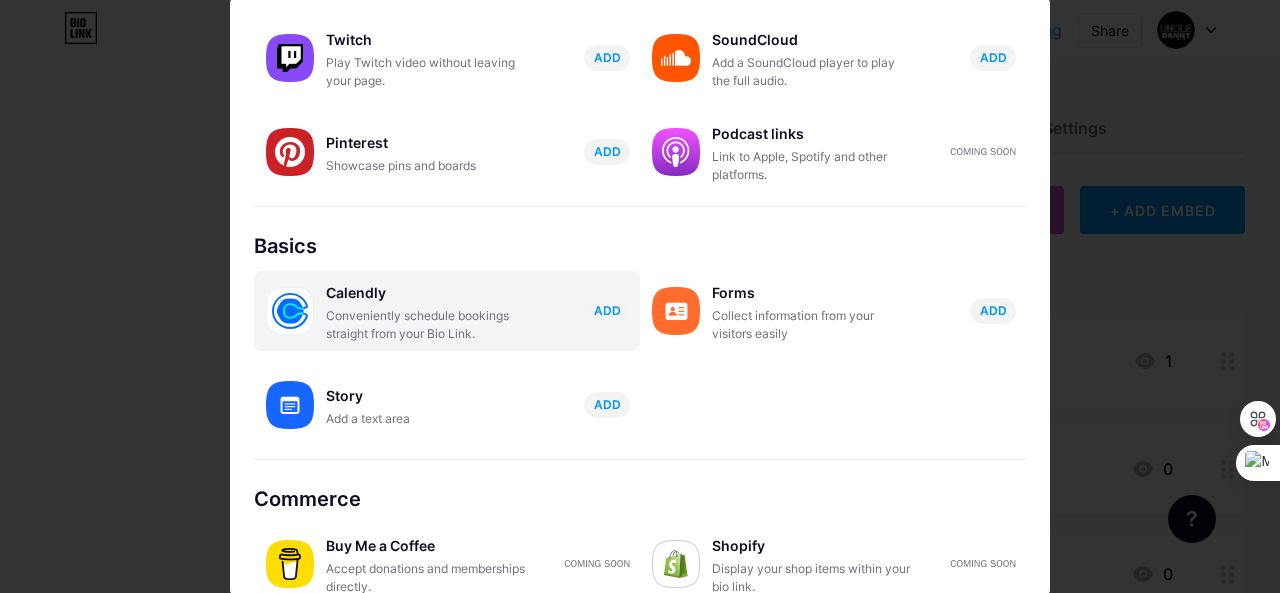 scroll, scrollTop: 424, scrollLeft: 0, axis: vertical 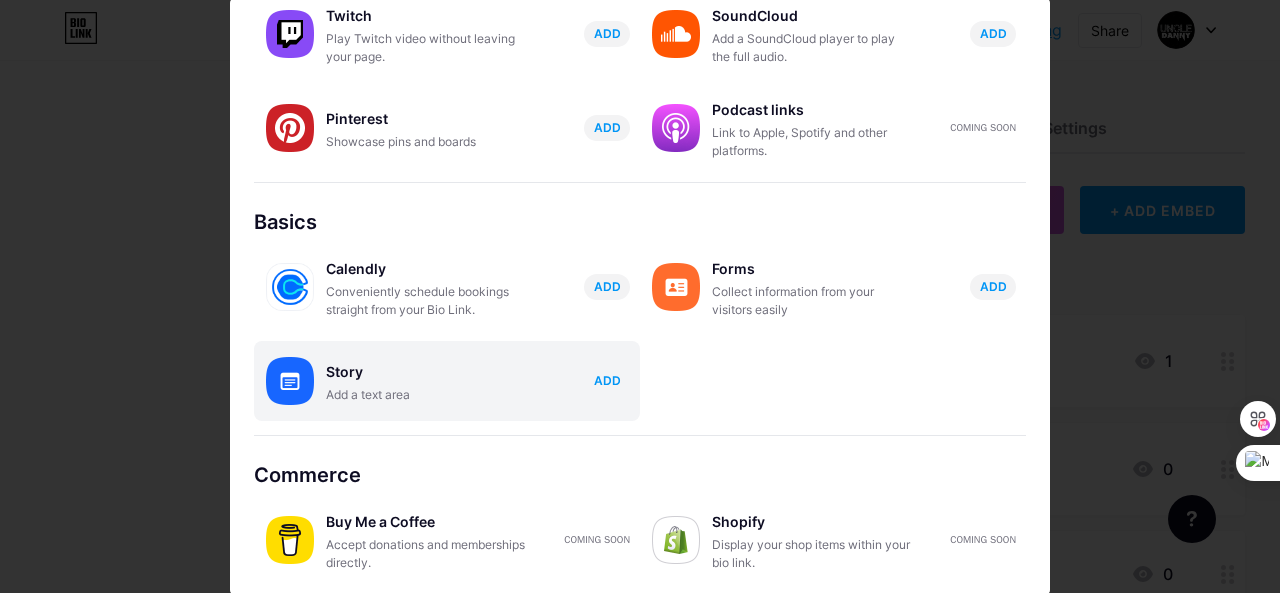 click on "ADD" at bounding box center [607, 380] 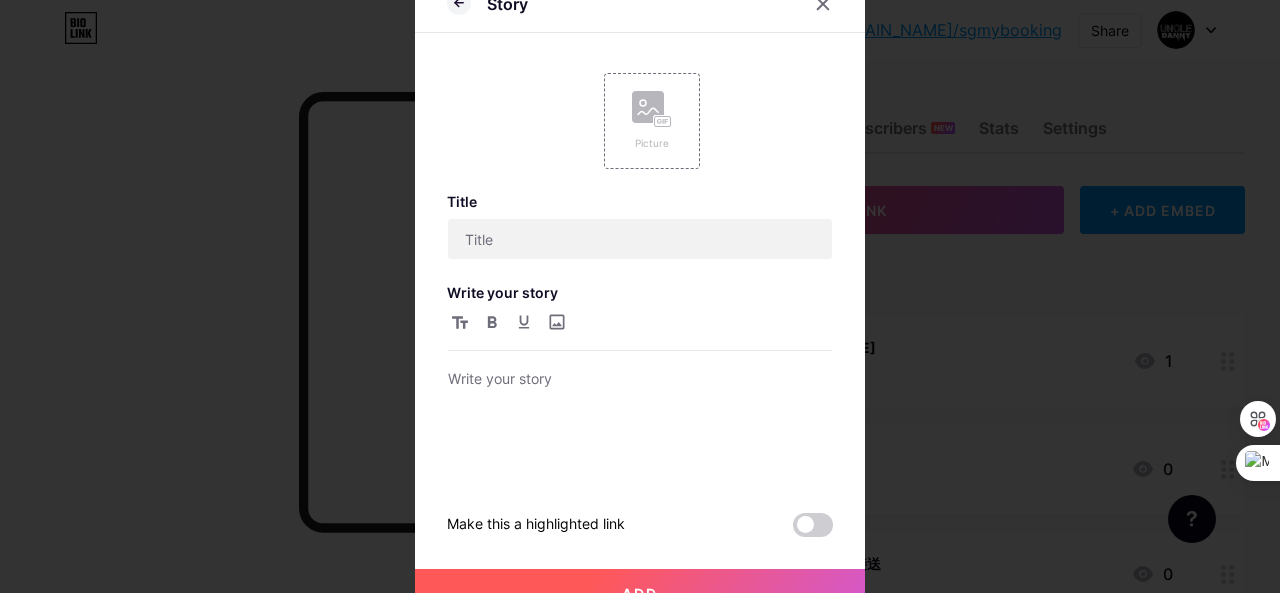 scroll, scrollTop: 0, scrollLeft: 0, axis: both 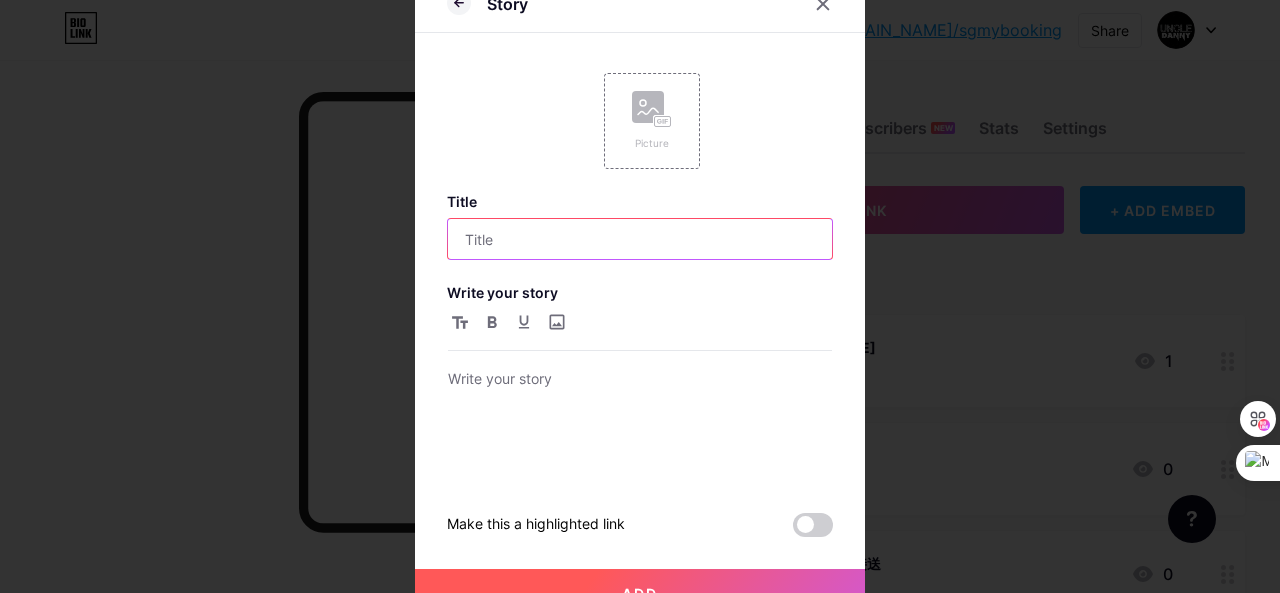 click at bounding box center [640, 239] 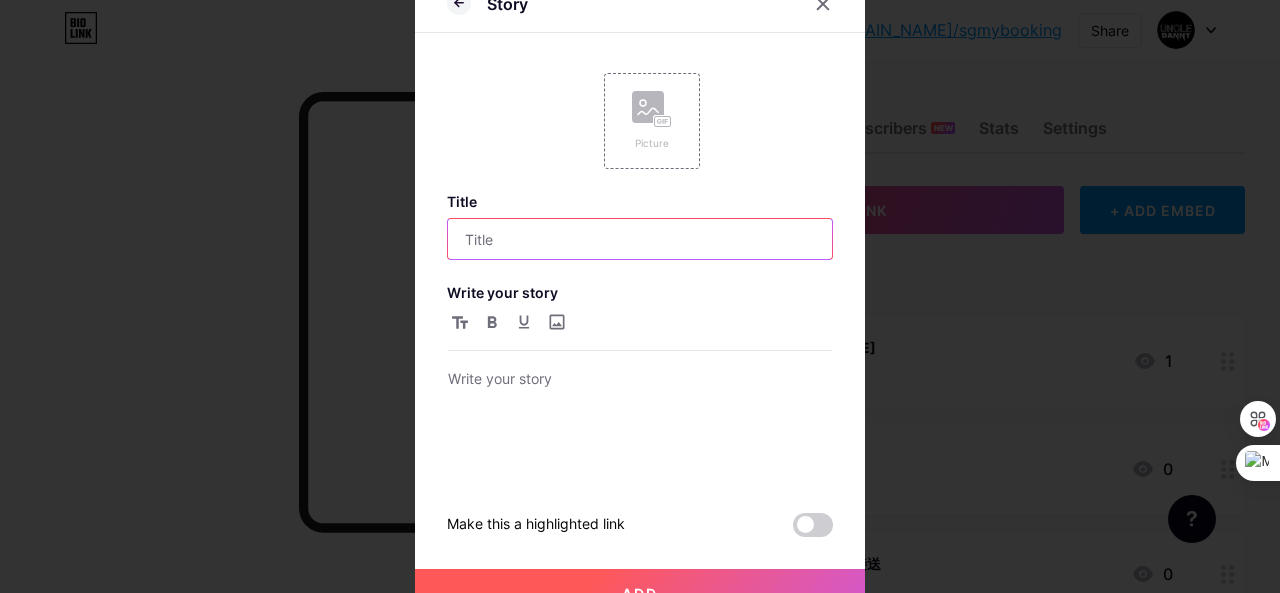type on "q" 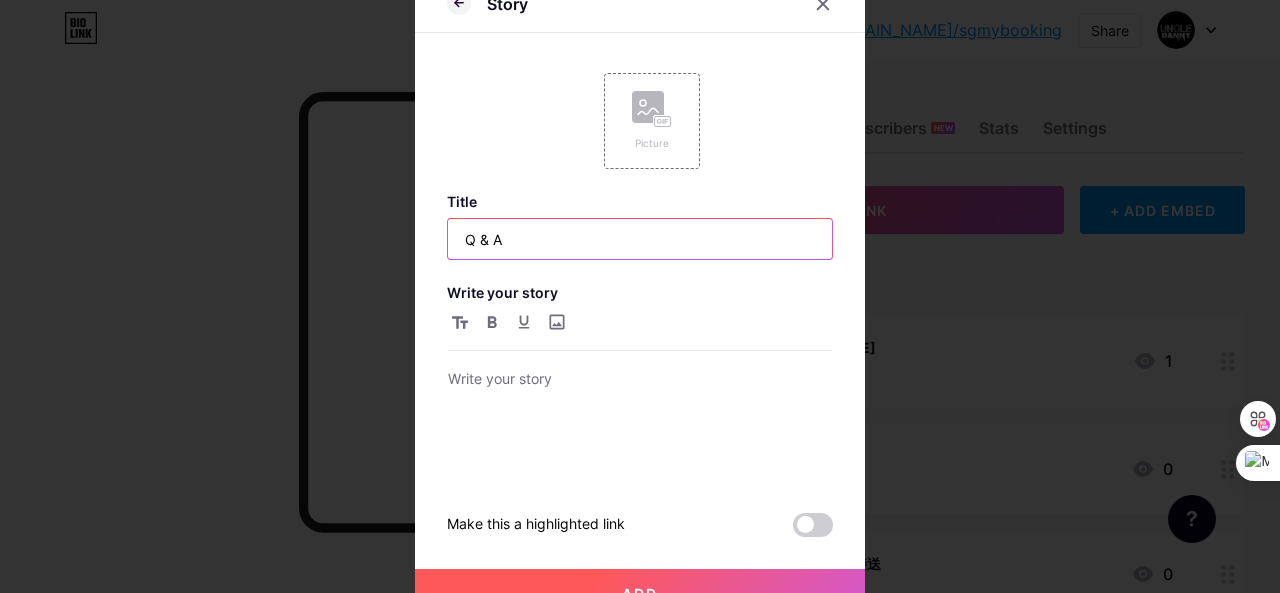type on "Q & A" 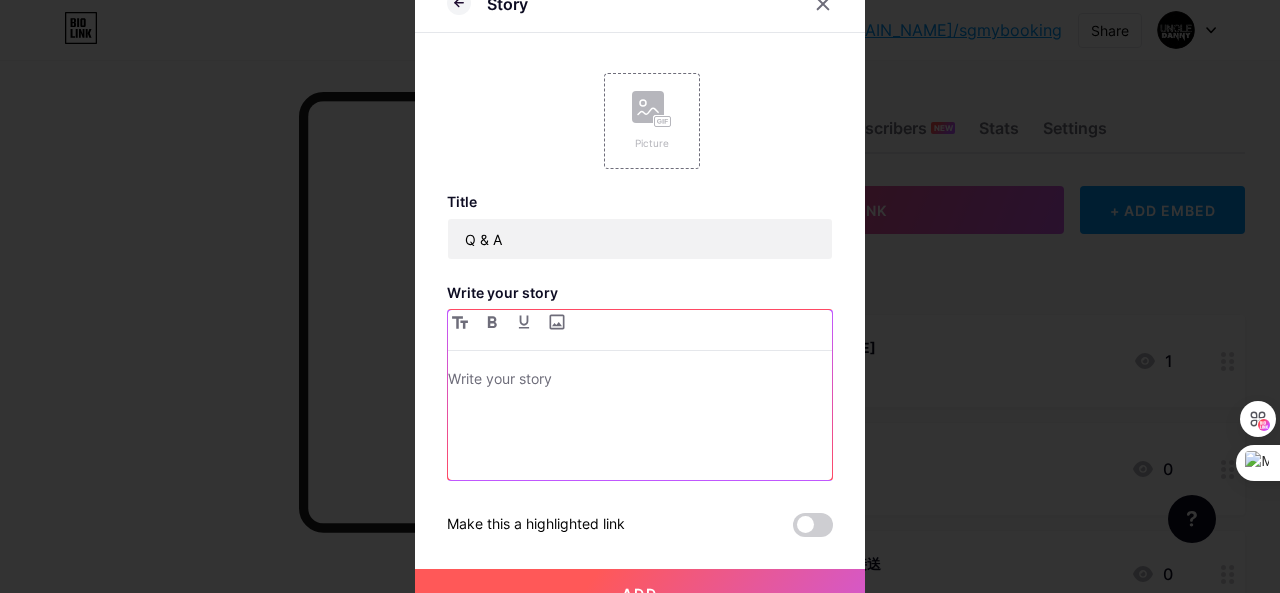 click at bounding box center (640, 381) 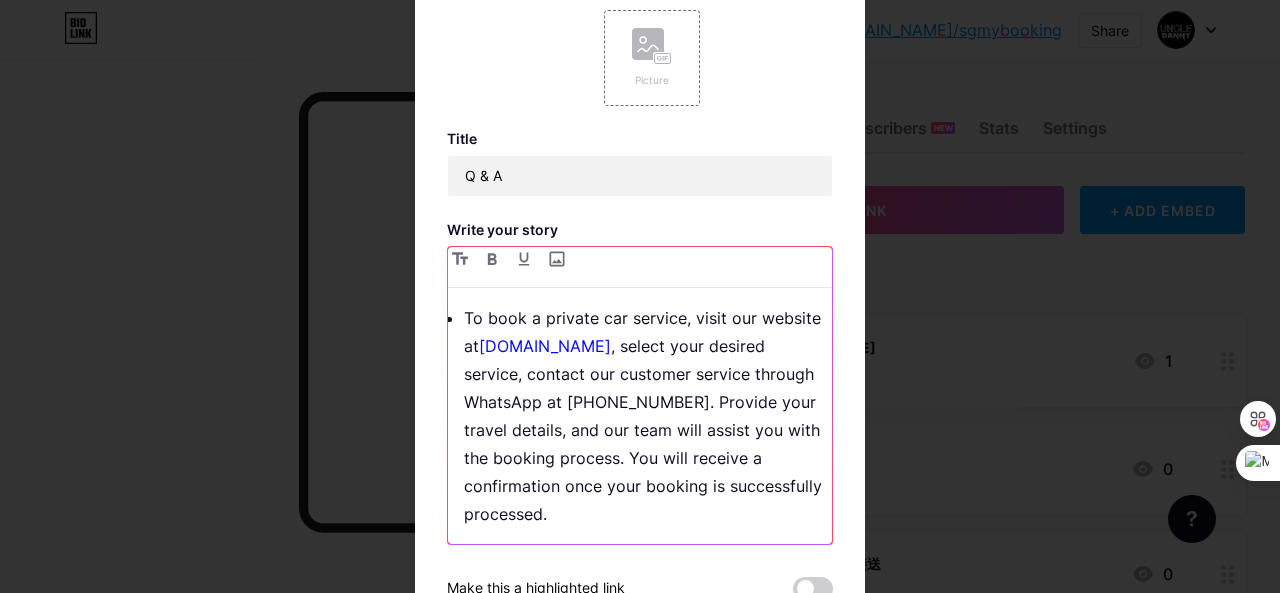 scroll, scrollTop: 88, scrollLeft: 0, axis: vertical 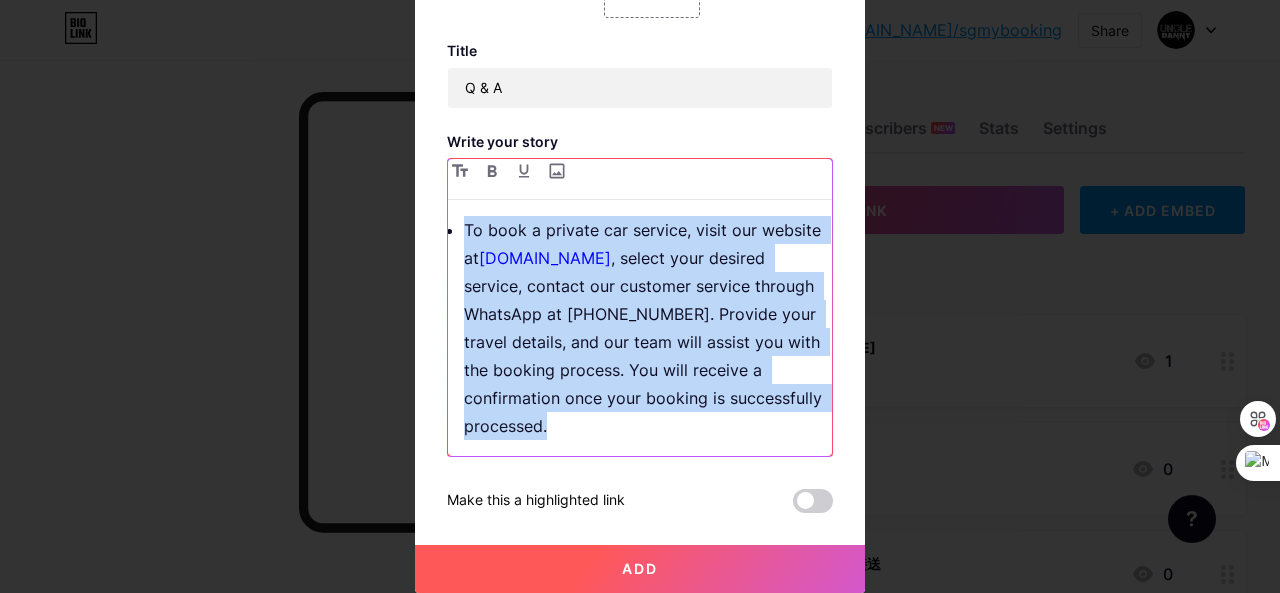 drag, startPoint x: 567, startPoint y: 422, endPoint x: 432, endPoint y: 207, distance: 253.87004 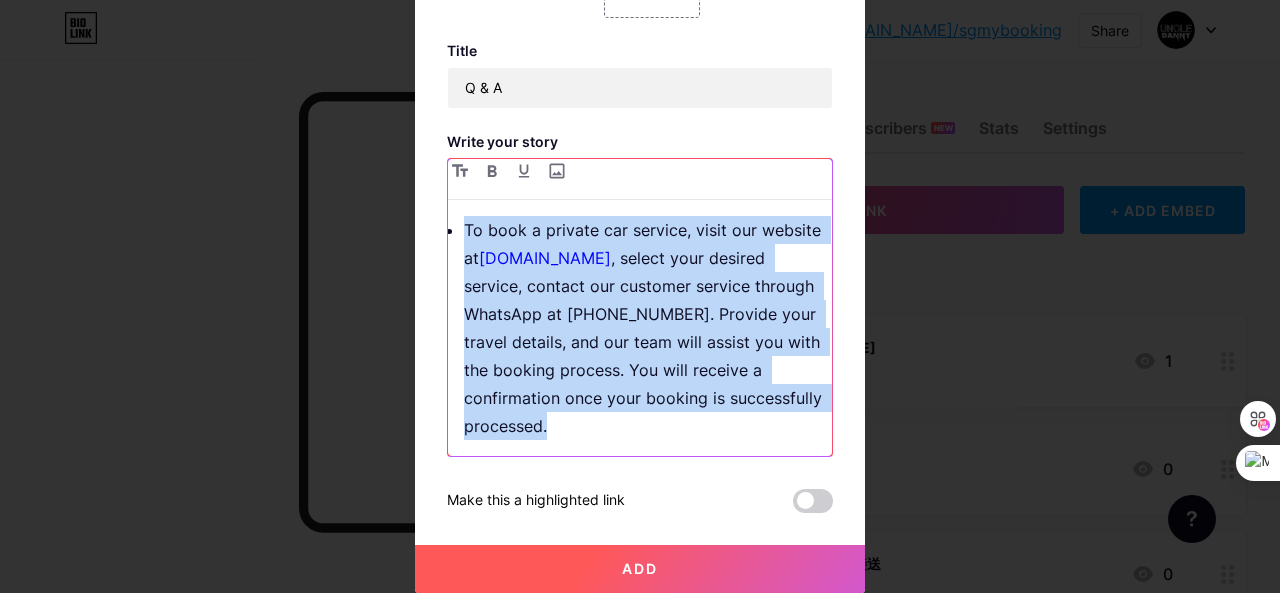 click on "Story                         Picture
Title
Q & A
Write your story
To book a private car service, visit our website at  www.sgmyroute.com , select your desired service, contact our customer service through WhatsApp at +60 1121459223. Provide your travel details, and our team will assist you with the booking process. You will receive a confirmation once your booking is successfully processed.
Make this a highlighted link
Add                                 Picture
Make this a highlighted link
Save" at bounding box center [640, 209] 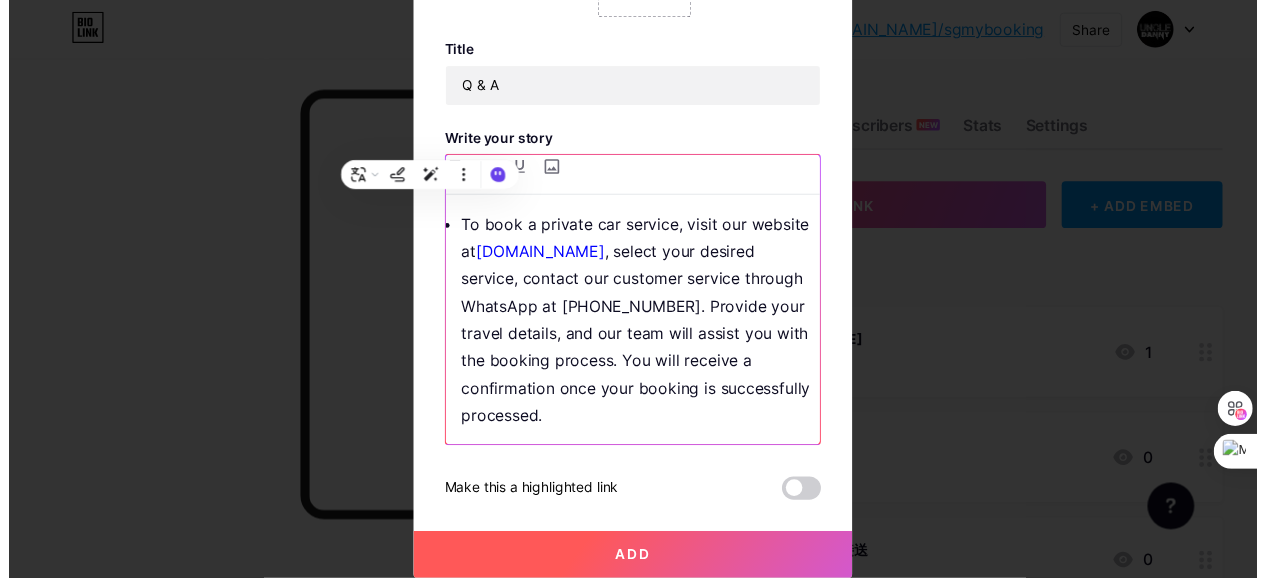 scroll, scrollTop: 24, scrollLeft: 0, axis: vertical 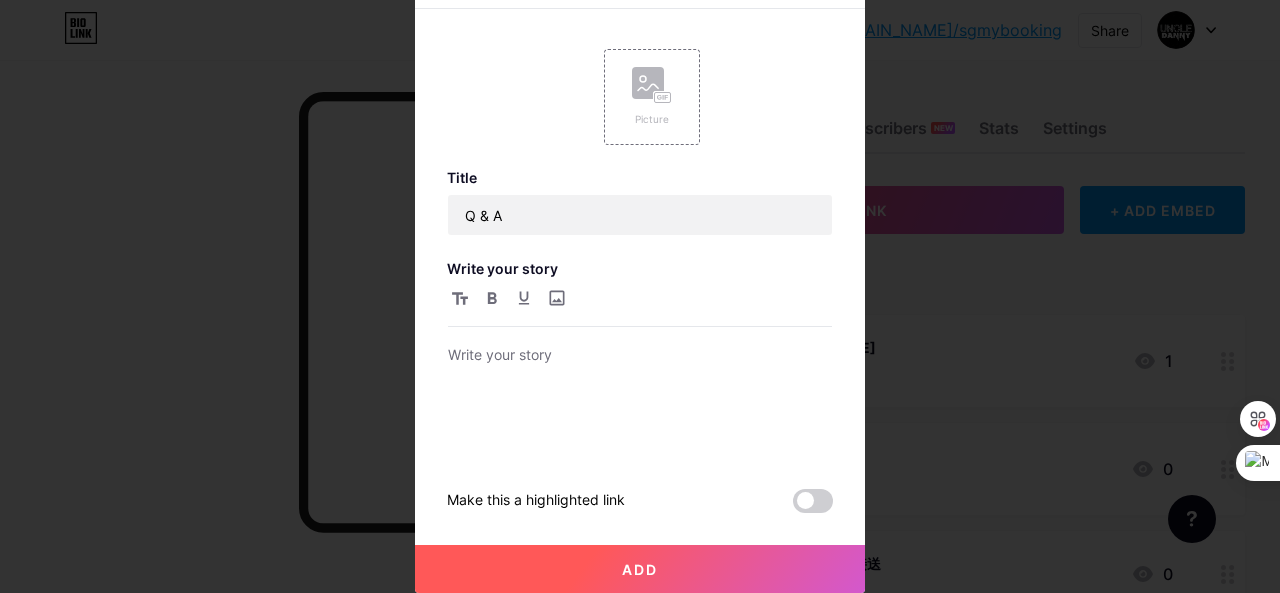 click at bounding box center (640, 272) 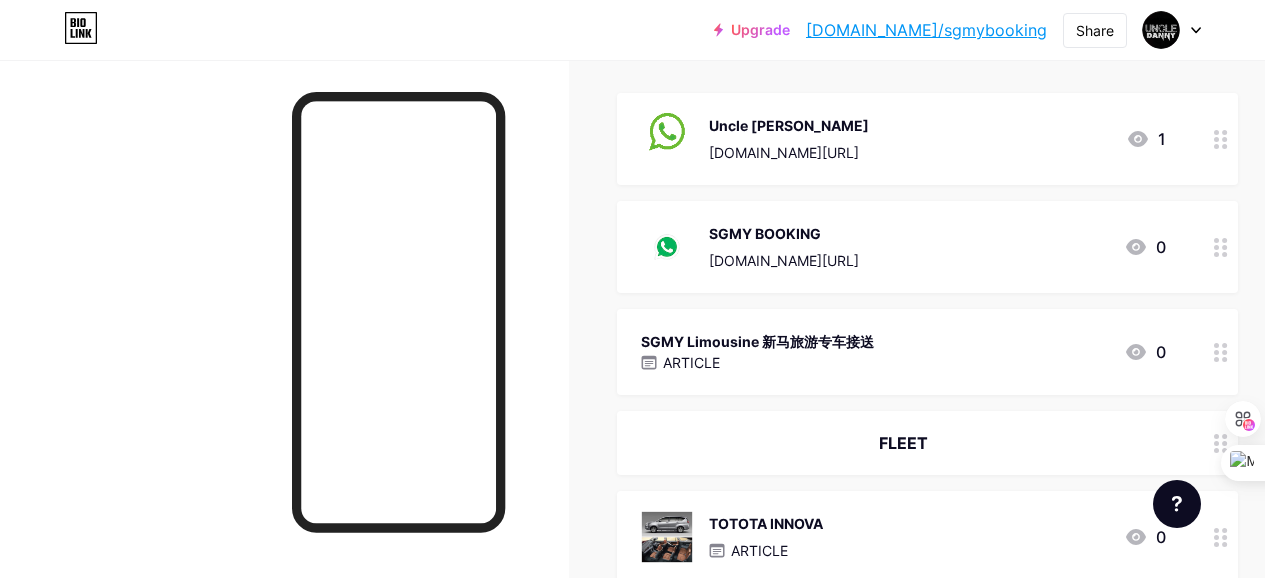 scroll, scrollTop: 100, scrollLeft: 0, axis: vertical 